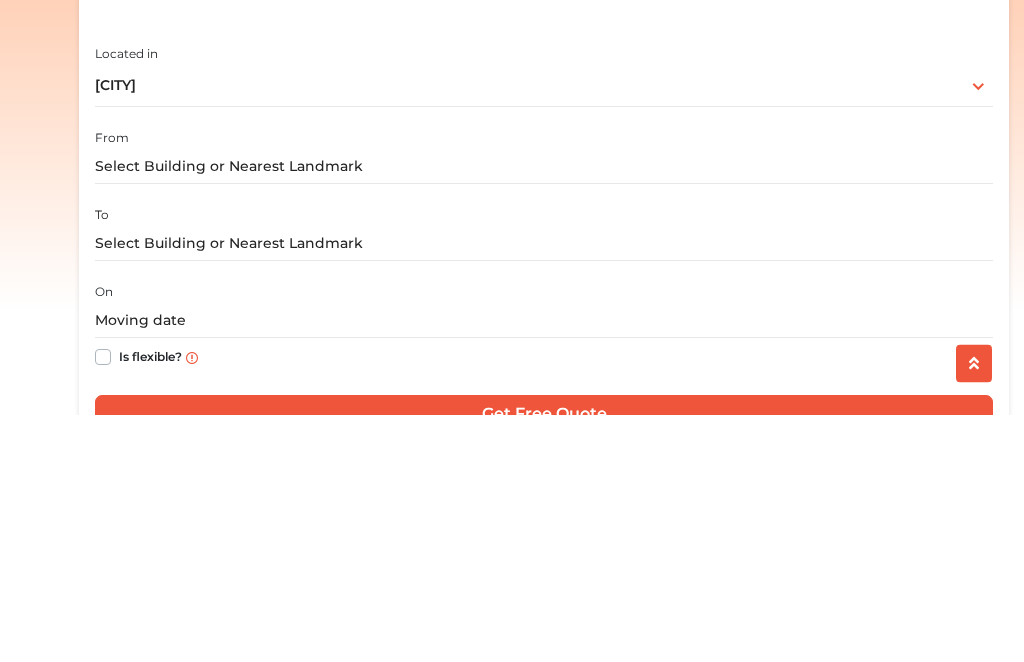 scroll, scrollTop: 438, scrollLeft: 0, axis: vertical 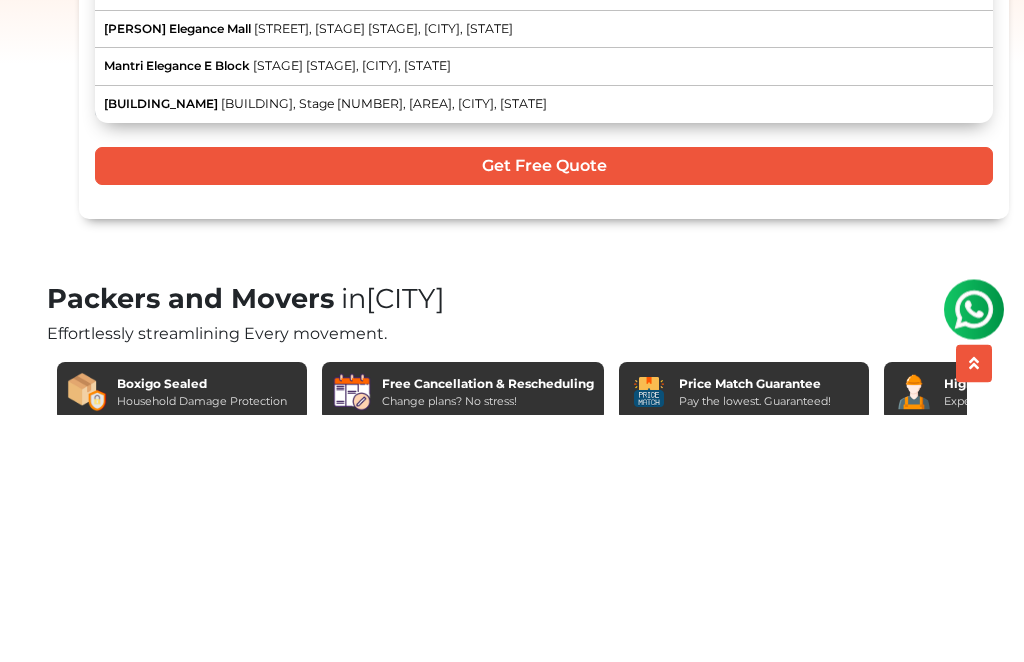 click on "[PERSON] ELEGANCE
[CITY] Main Road, [CITY] [STAGE] Stage, [CITY] [Layout], [CITY], [STATE]" at bounding box center (544, 203) 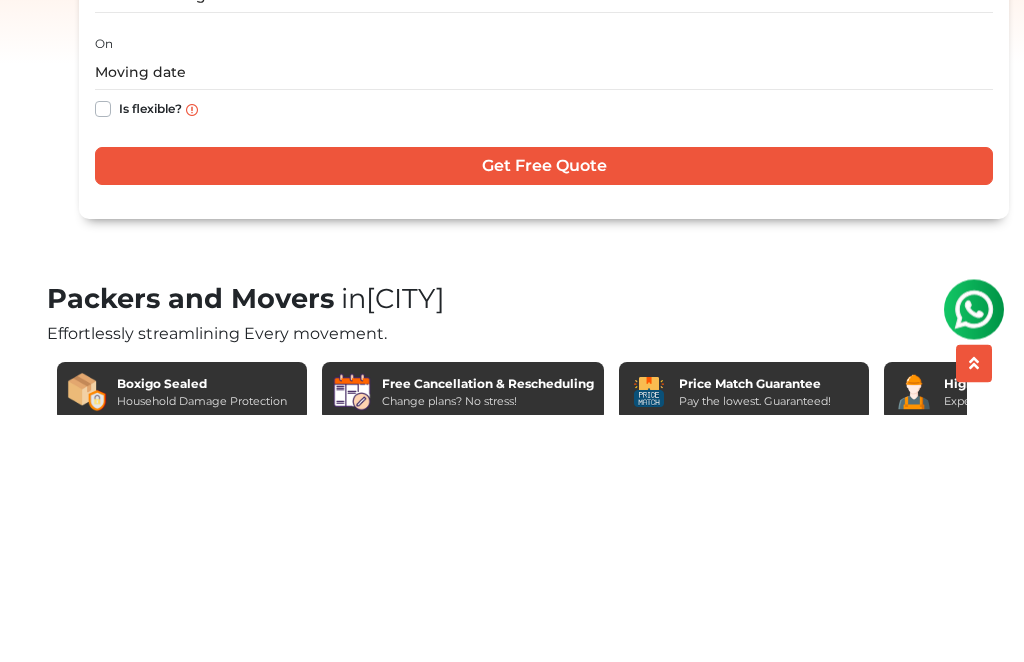 type on "[BUILDING_NAME], [STREET], [STAGE] [STAGE], [CITY], [STATE]" 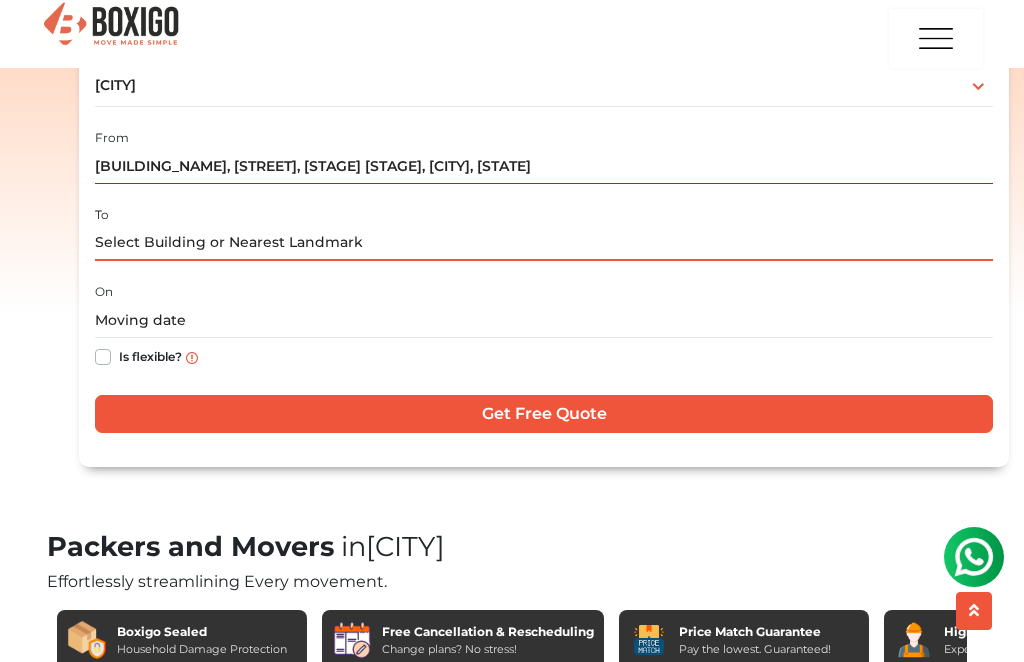 click at bounding box center [544, 243] 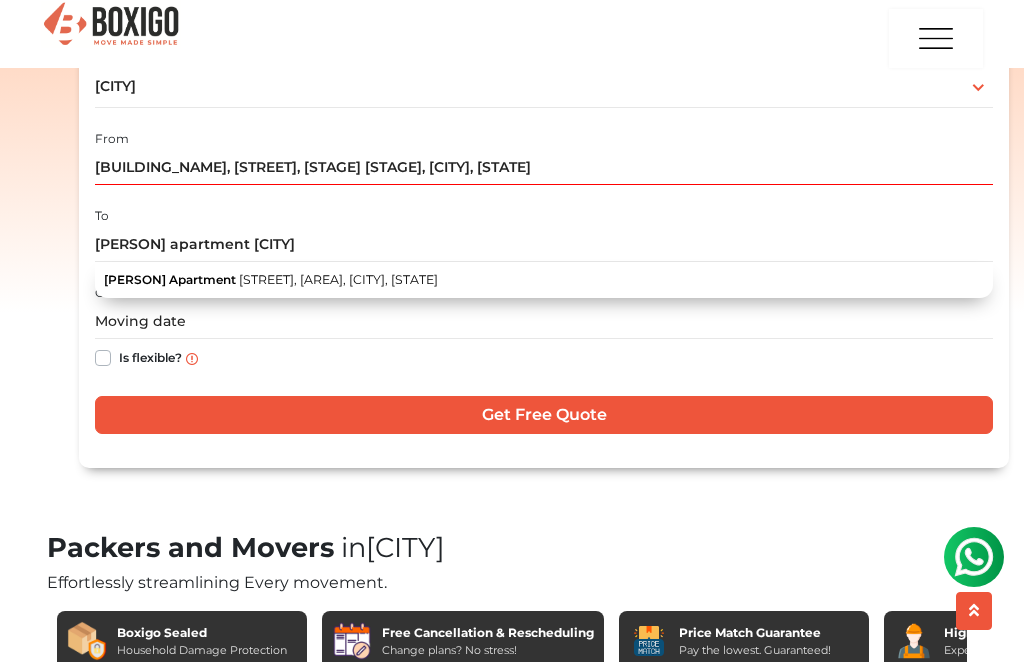click on "[BUILDING] Apartment
[STREET_NAME], [AREA], [CITY], [STATE]" at bounding box center (544, 280) 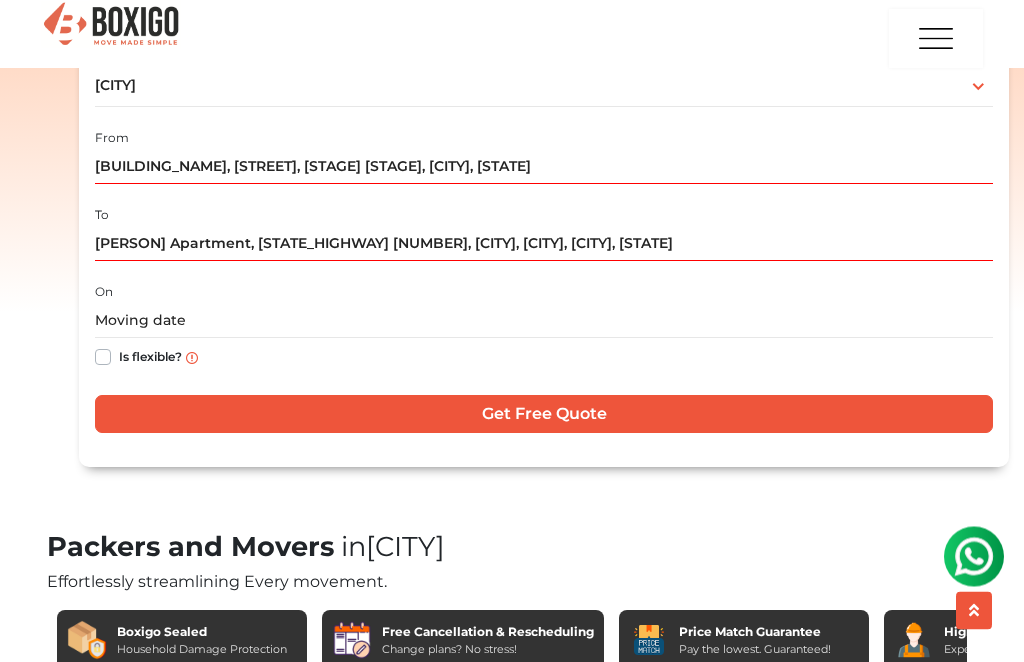 scroll, scrollTop: 438, scrollLeft: 0, axis: vertical 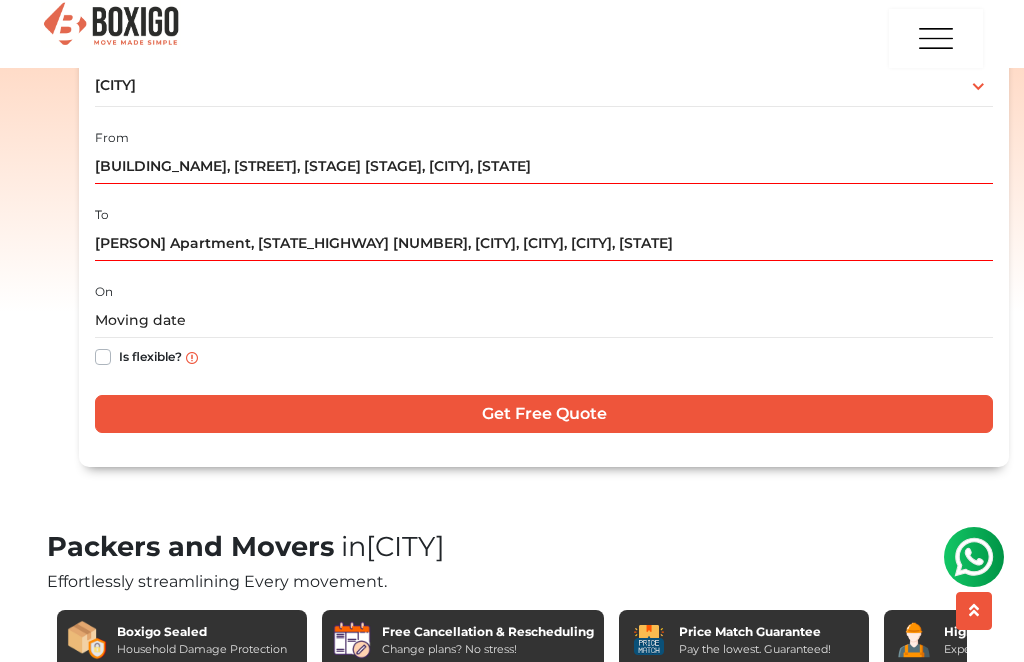 click on "Is flexible?" at bounding box center [150, 355] 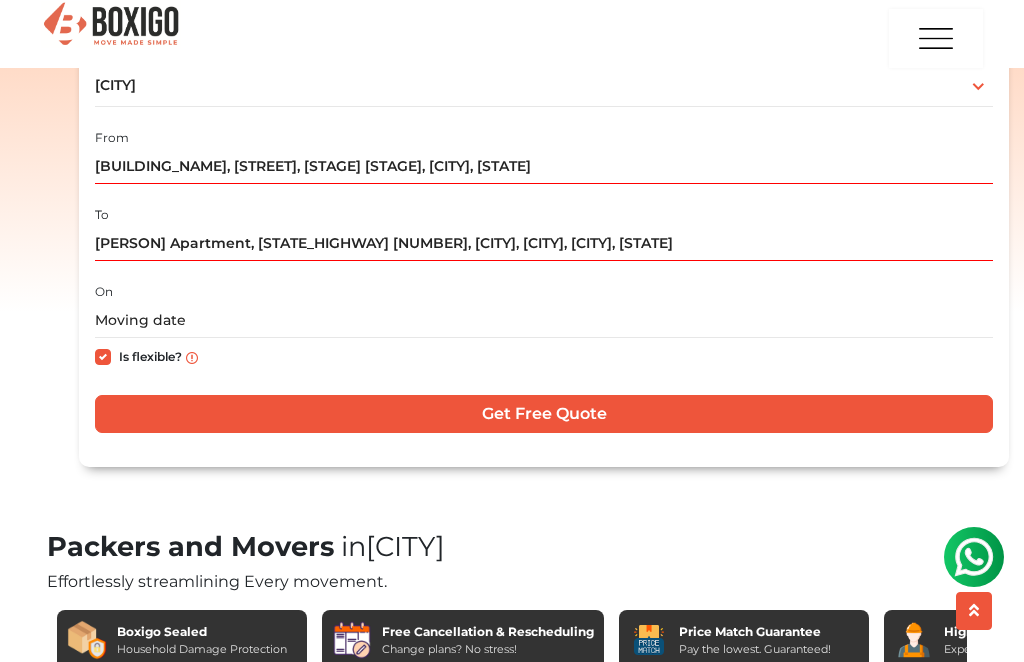 click on "Get Free Quote" at bounding box center (544, 414) 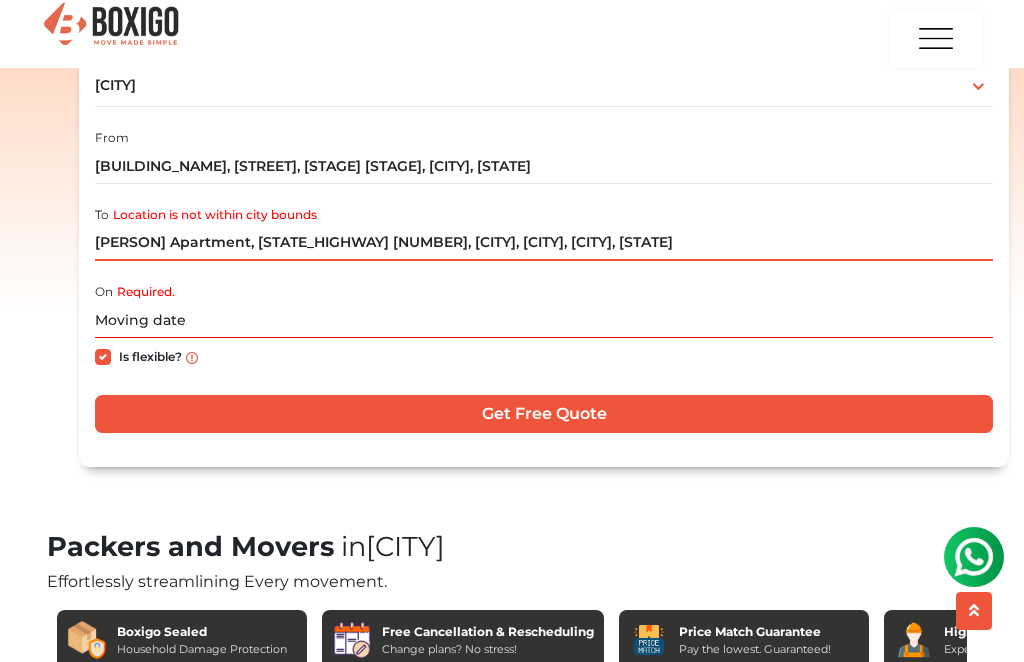 scroll, scrollTop: 437, scrollLeft: 0, axis: vertical 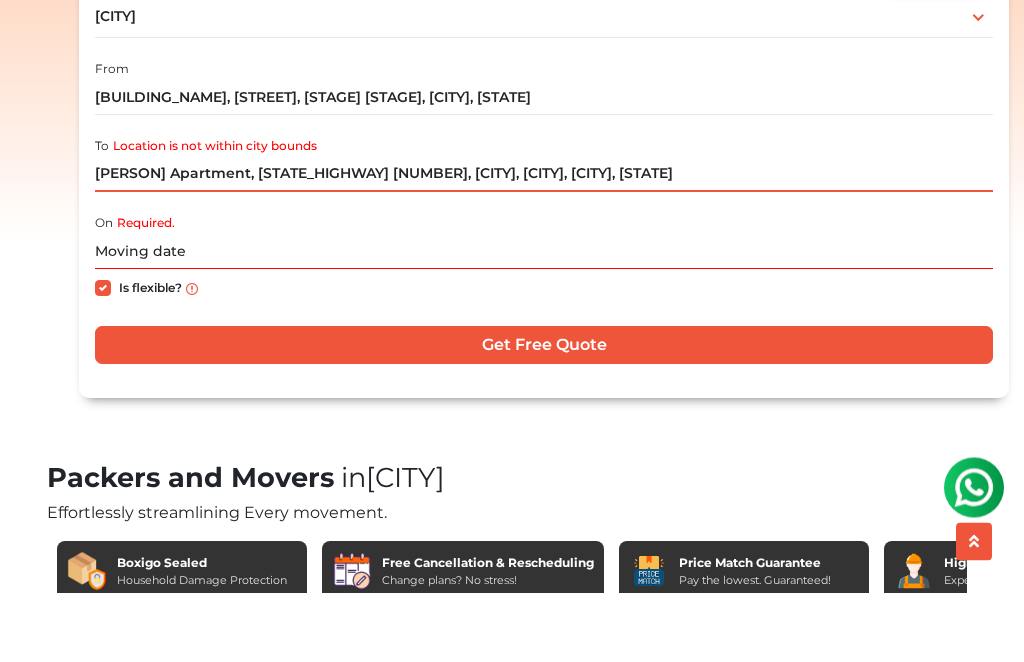 click on "[PERSON] Apartment, [STATE_HIGHWAY] [NUMBER], [CITY], [CITY], [CITY], [STATE]" at bounding box center (544, 244) 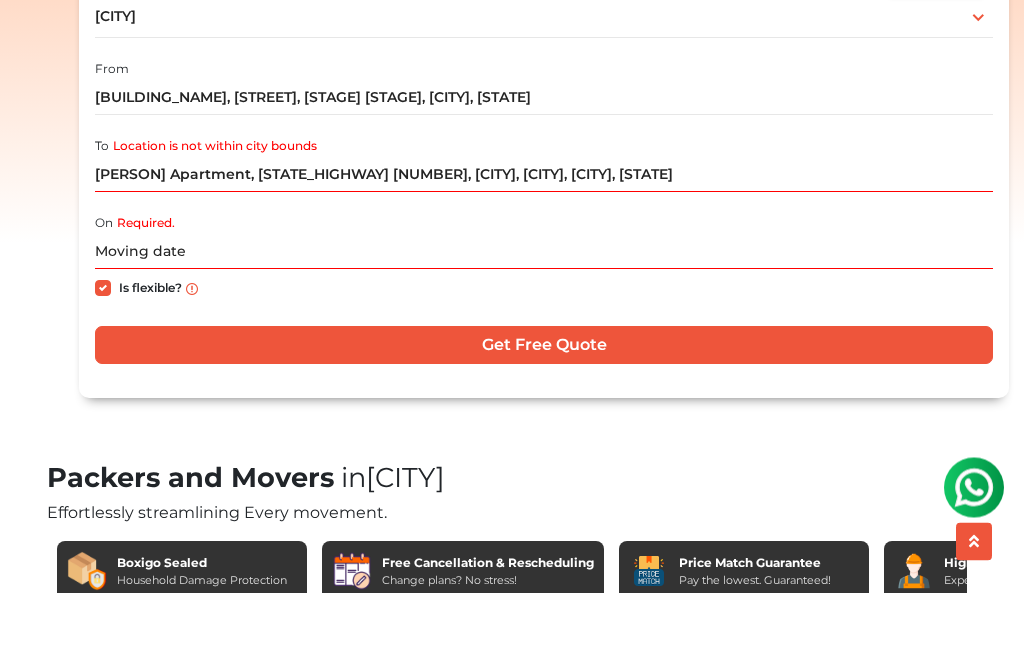 click on "Required." at bounding box center [146, 293] 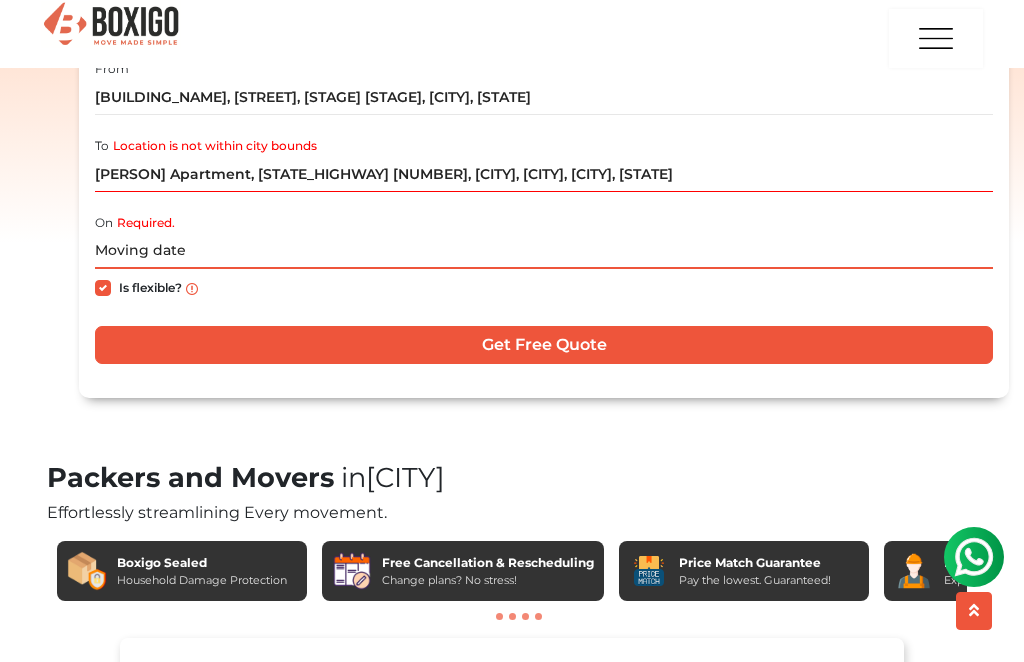 click at bounding box center (544, 251) 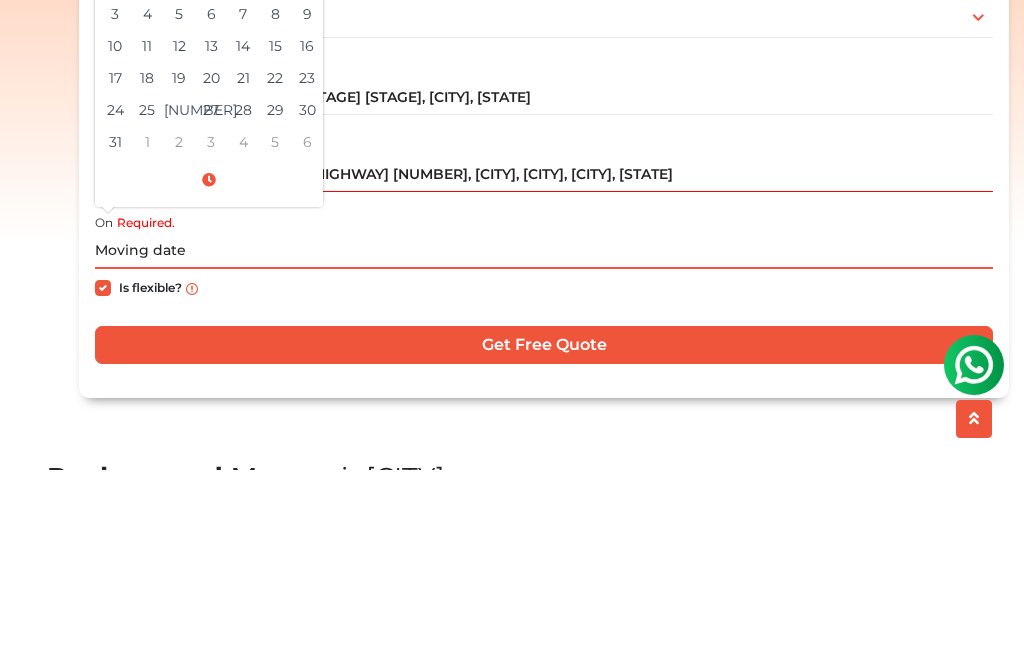 scroll, scrollTop: 301, scrollLeft: 0, axis: vertical 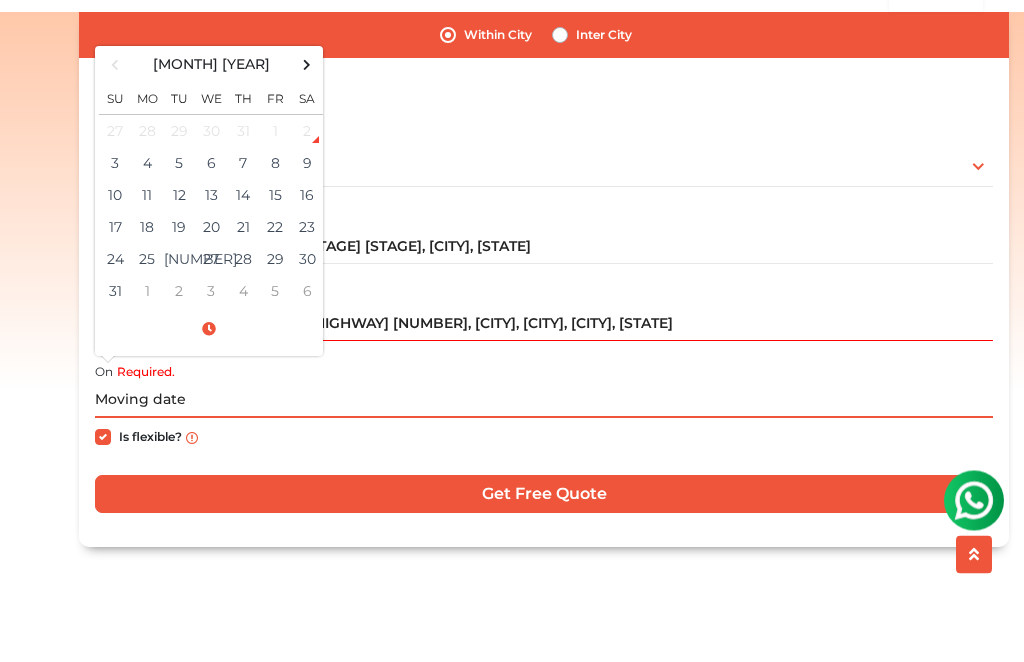 click at bounding box center (307, 121) 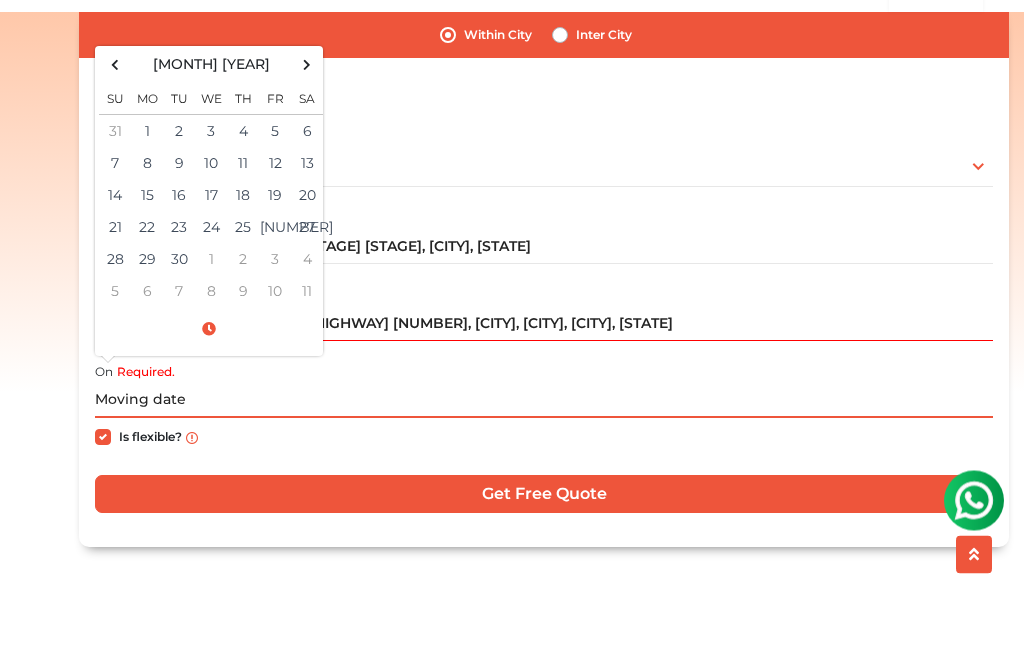 click at bounding box center (115, 121) 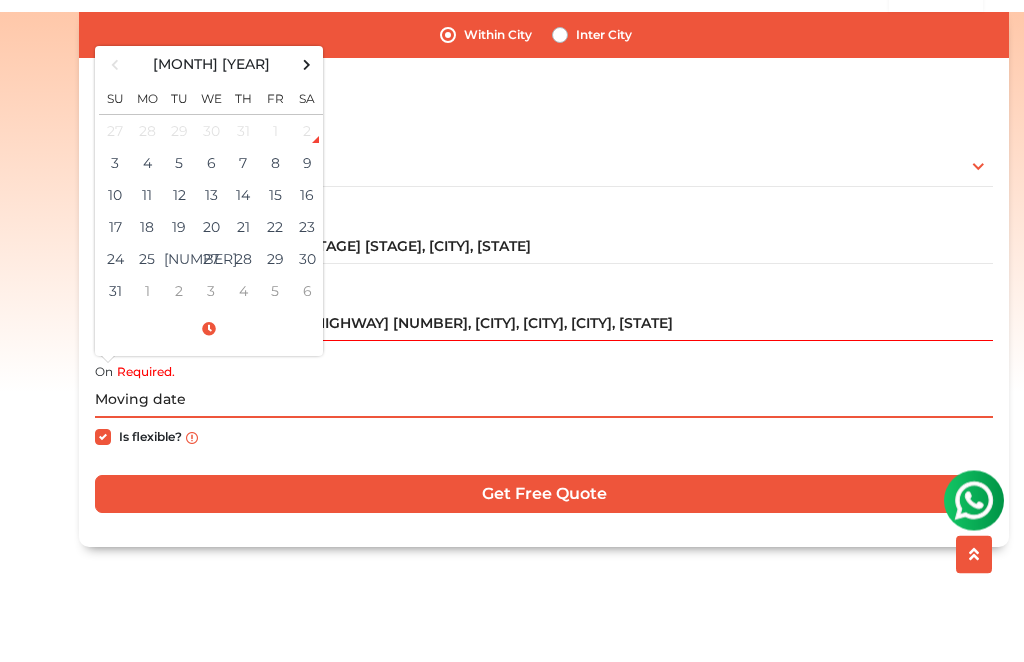 click on "12" at bounding box center [179, 252] 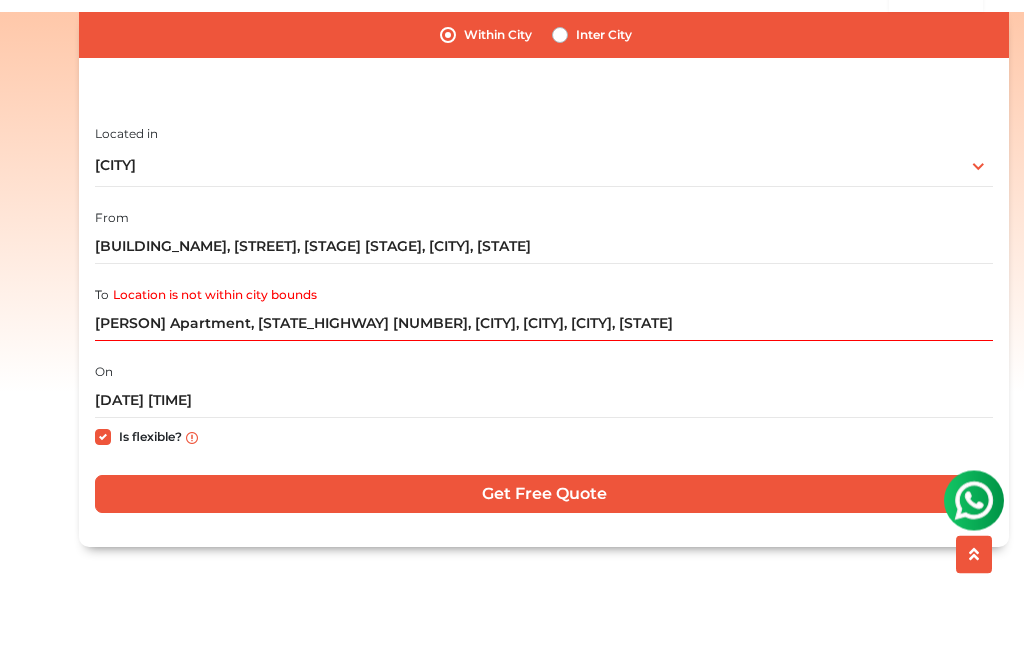 scroll, scrollTop: 358, scrollLeft: 0, axis: vertical 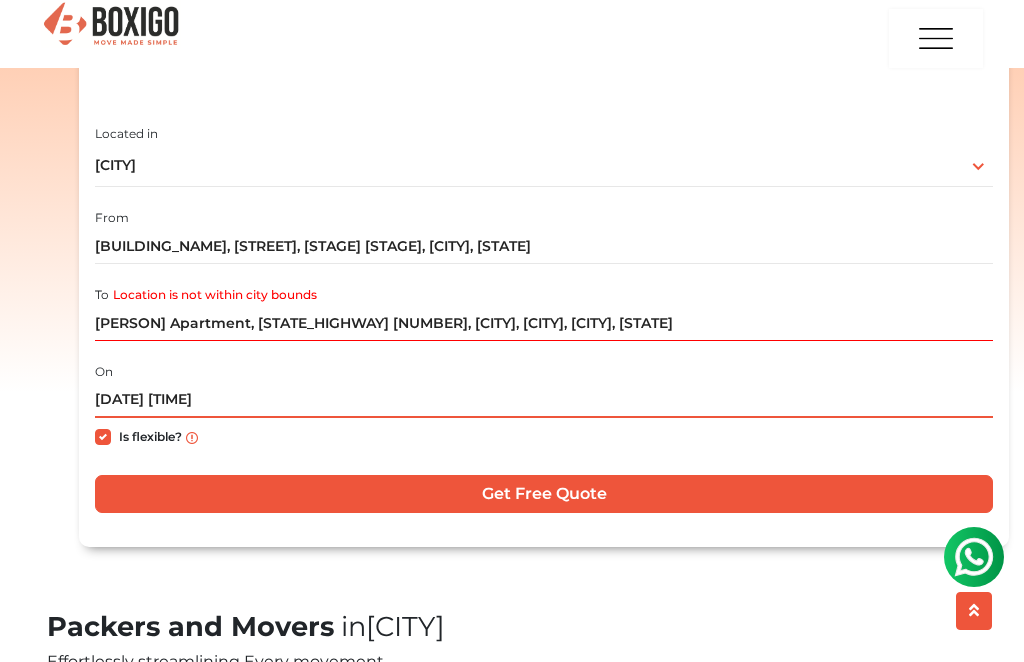 click on "[DATE] [TIME]" at bounding box center [544, 400] 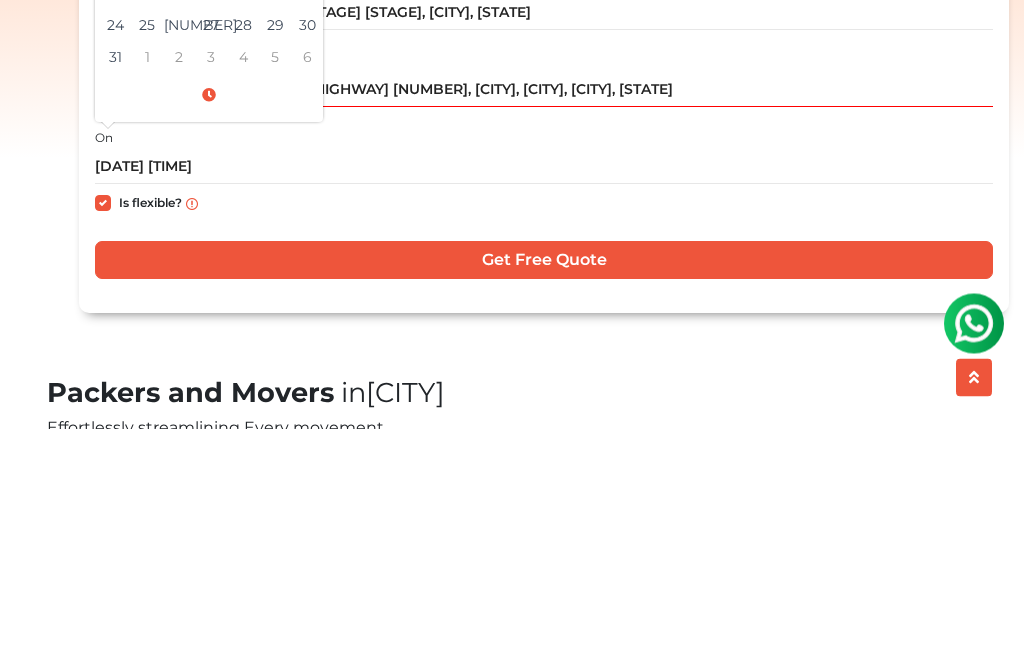 click on "Get Free Quote" at bounding box center [544, 494] 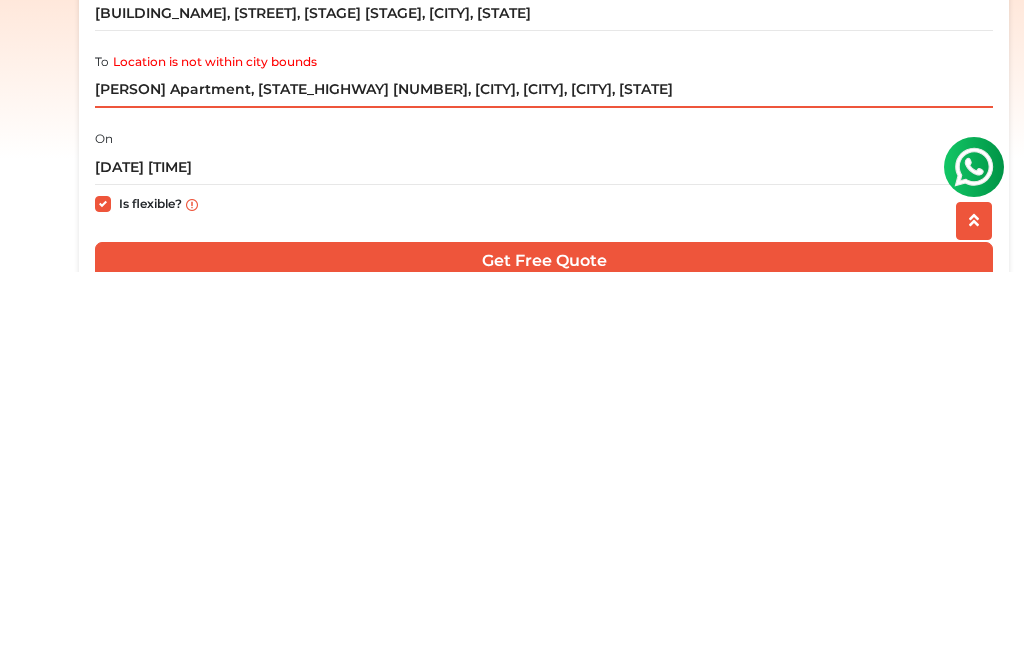 scroll, scrollTop: 197, scrollLeft: 0, axis: vertical 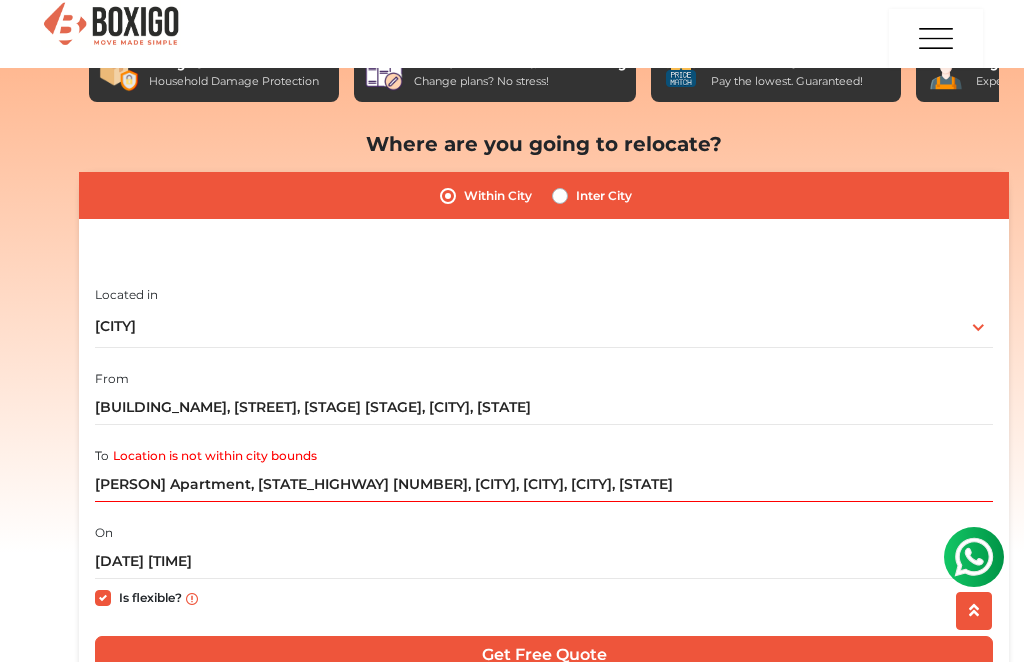 click on "Inter City" at bounding box center (604, 196) 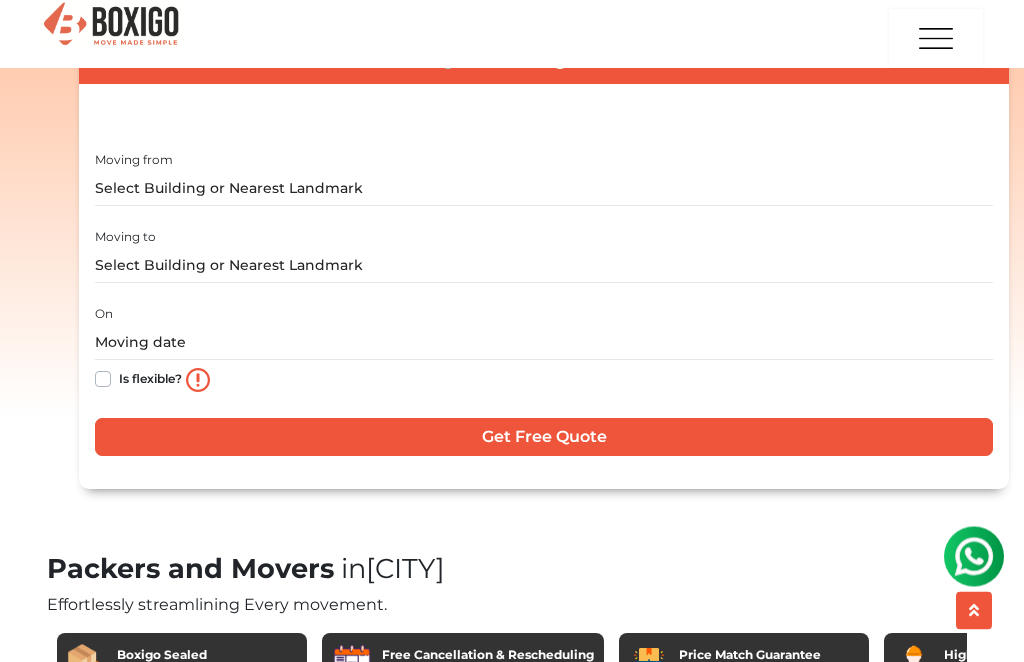 scroll, scrollTop: 332, scrollLeft: 0, axis: vertical 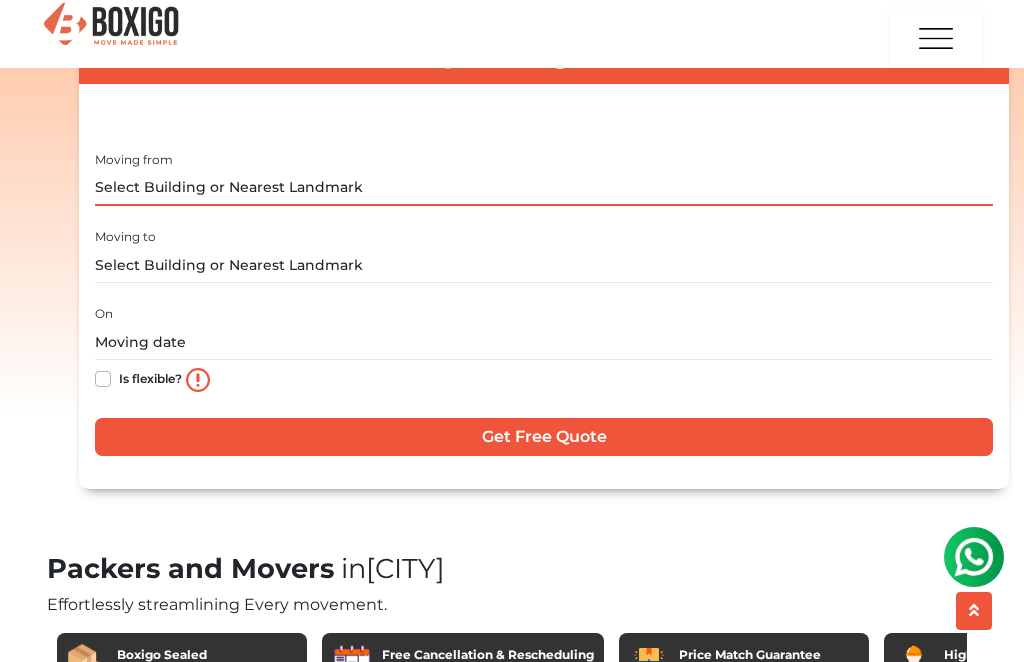 click at bounding box center [544, 188] 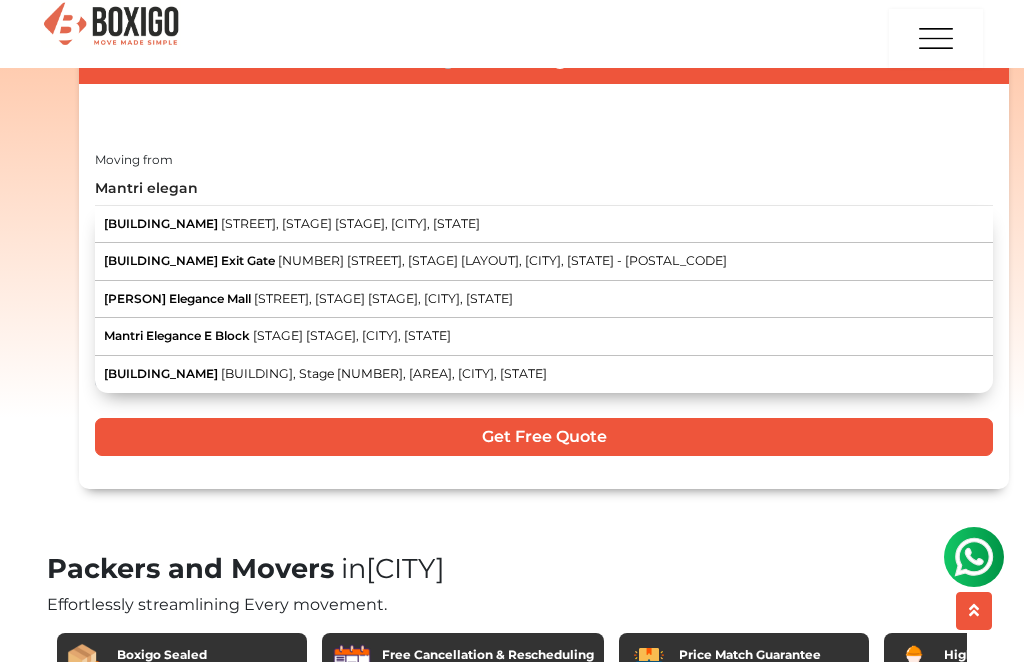 click on "[PERSON] ELEGANCE
[CITY] Main Road, [CITY] [STAGE] Stage, [CITY] [Layout], [CITY], [STATE]" at bounding box center [544, 225] 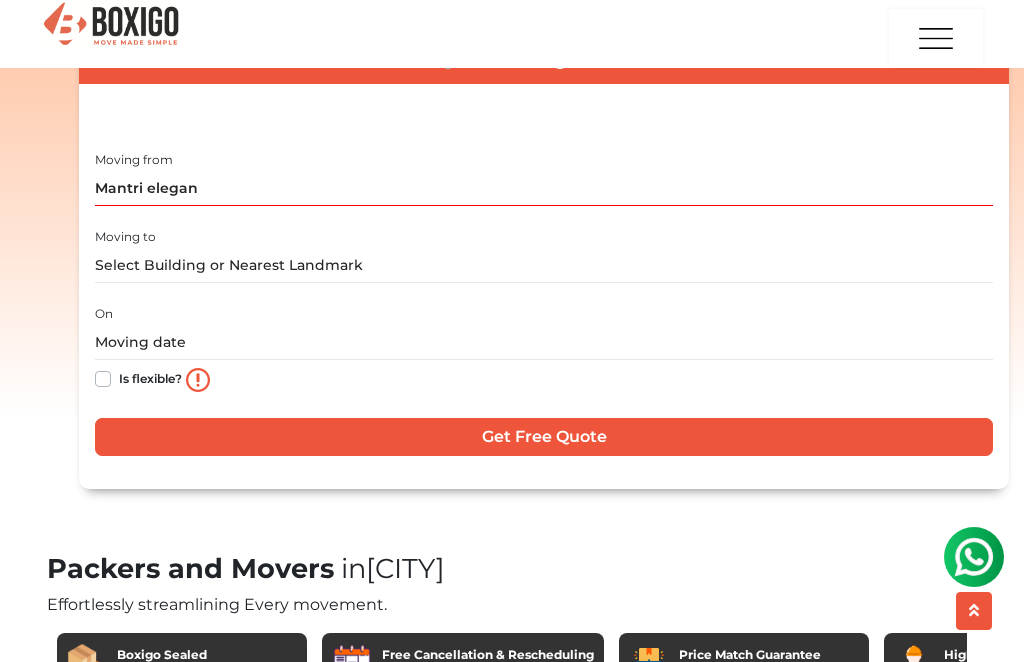 type on "[BUILDING_NAME], [STREET], [STAGE] [STAGE], [CITY], [STATE]" 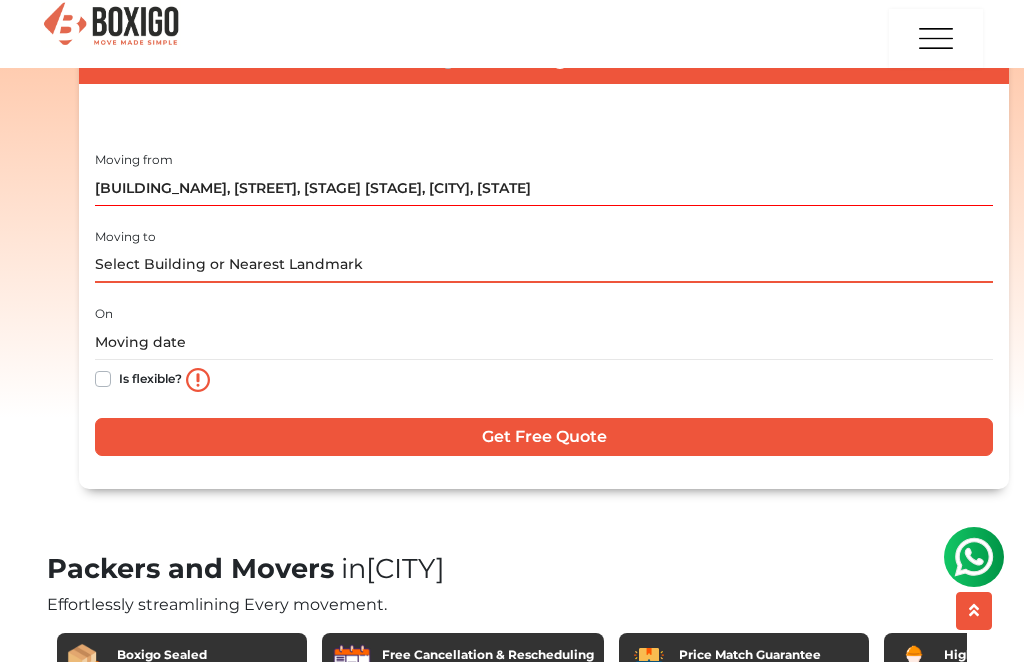 click at bounding box center [544, 265] 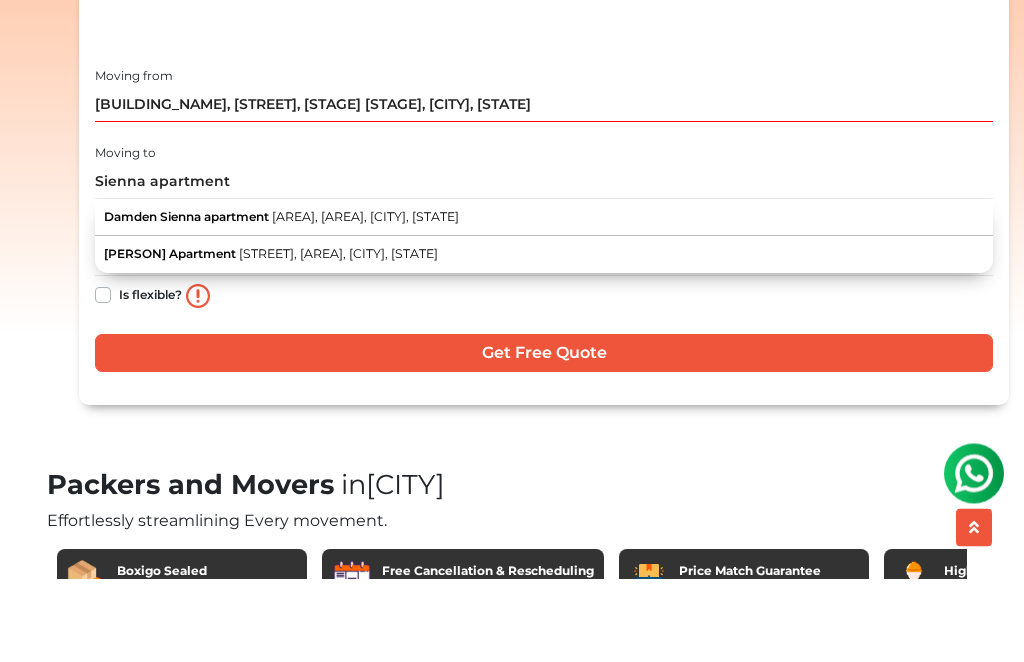 click on "[STREET], [AREA], [CITY], [STATE]" at bounding box center (338, 337) 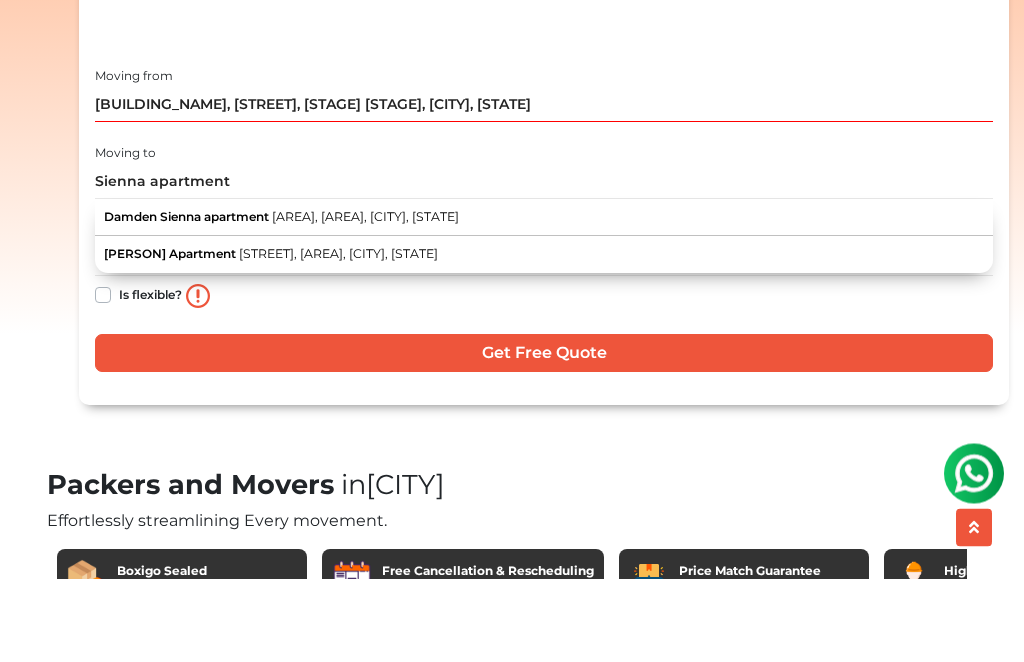 type on "[PERSON] Apartment, [STATE_HIGHWAY] [NUMBER], [CITY], [CITY], [CITY], [STATE]" 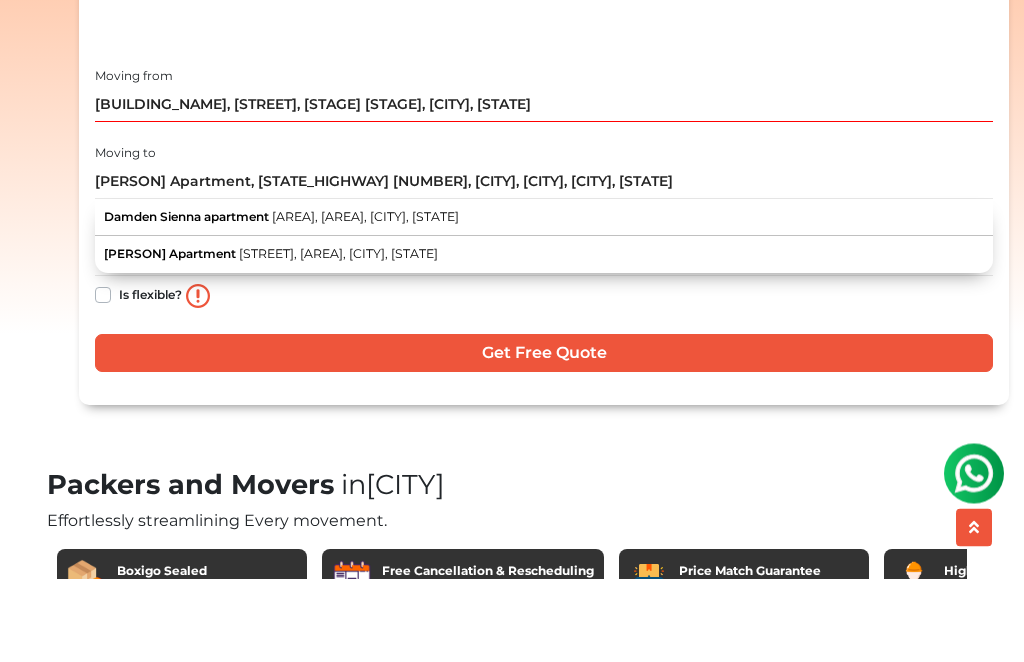 scroll, scrollTop: 416, scrollLeft: 0, axis: vertical 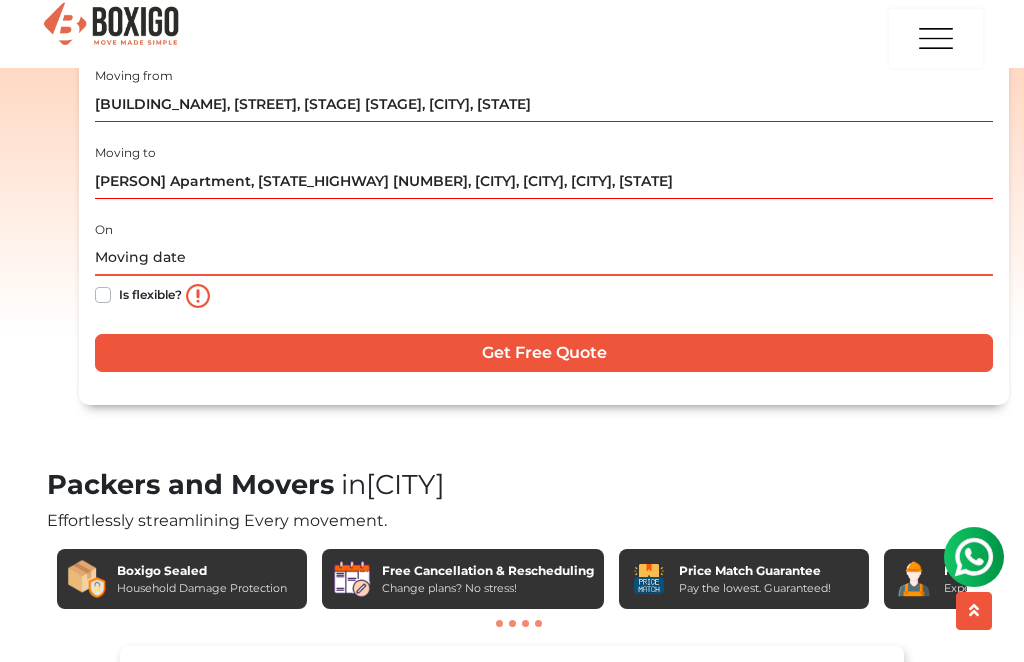 click at bounding box center (544, 258) 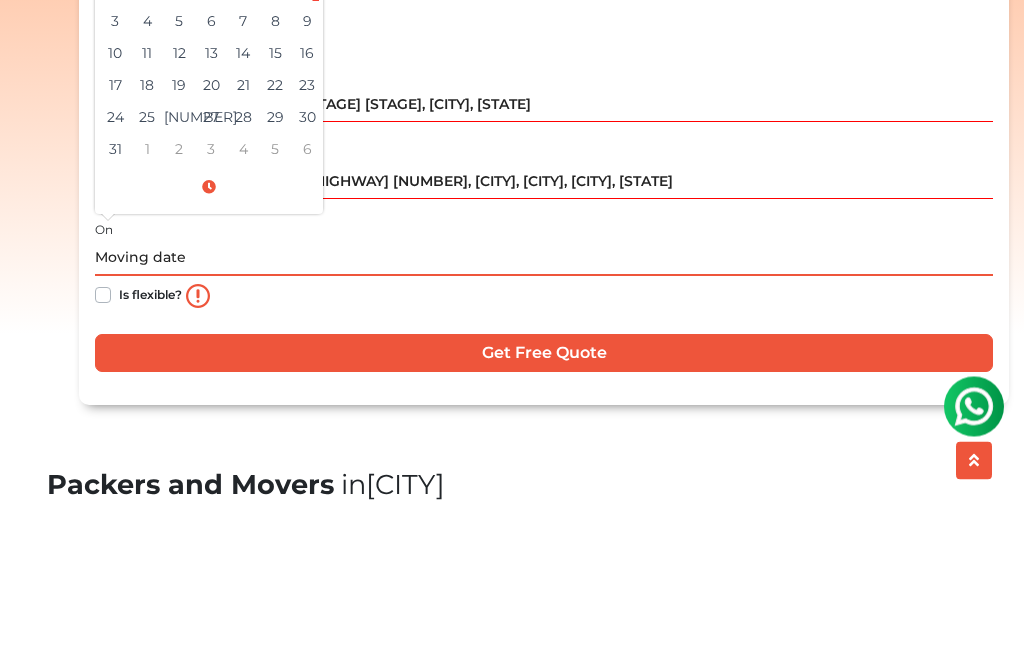 scroll, scrollTop: 264, scrollLeft: 0, axis: vertical 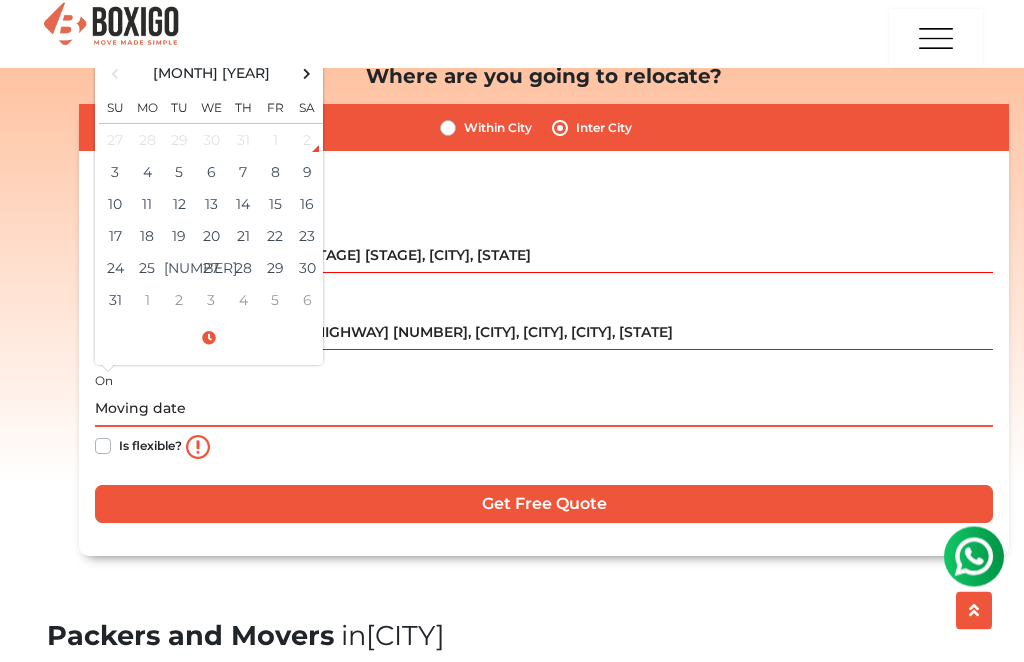 click on "12" at bounding box center (179, 205) 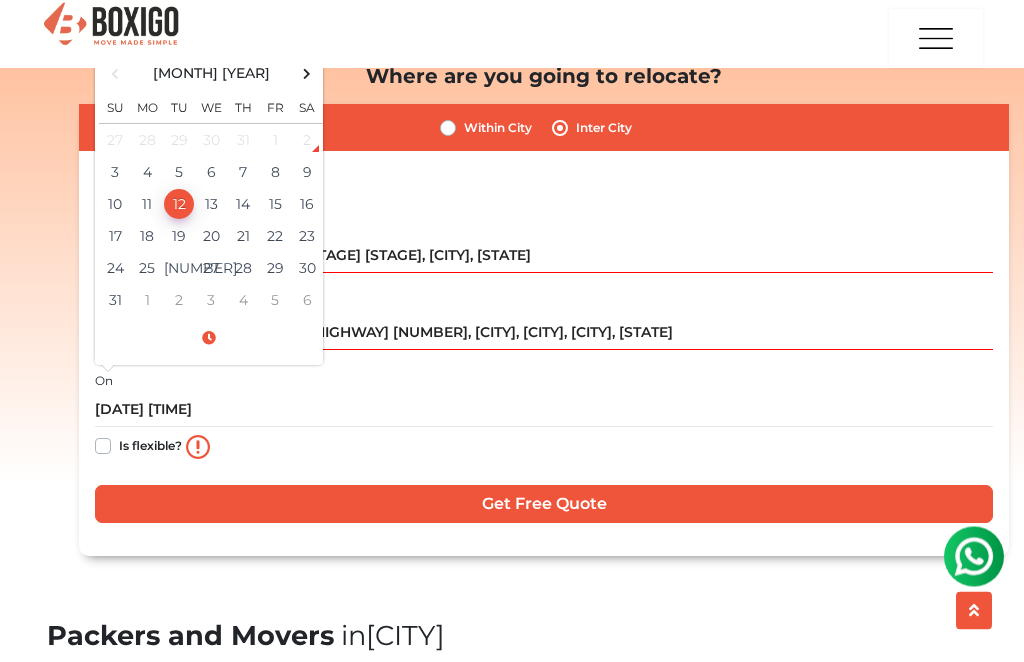 scroll, scrollTop: 265, scrollLeft: 0, axis: vertical 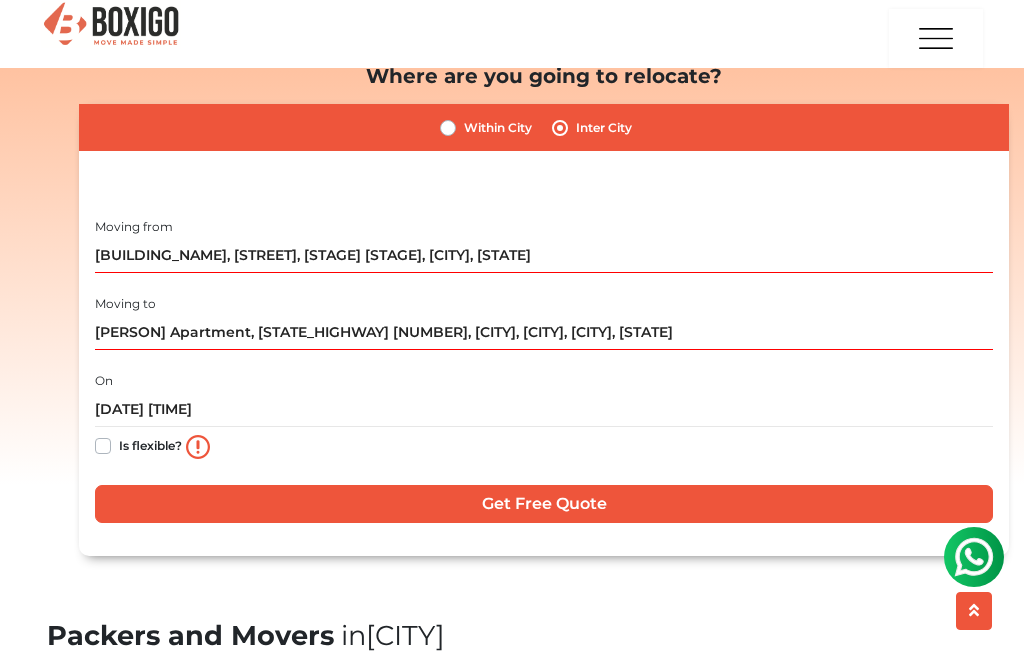 click on "Within City
Inter City
I am shifting my
1 BHK
2 BHK
3 BHK
3 + BHK
FEW ITEMS
1 BHK" at bounding box center (544, 330) 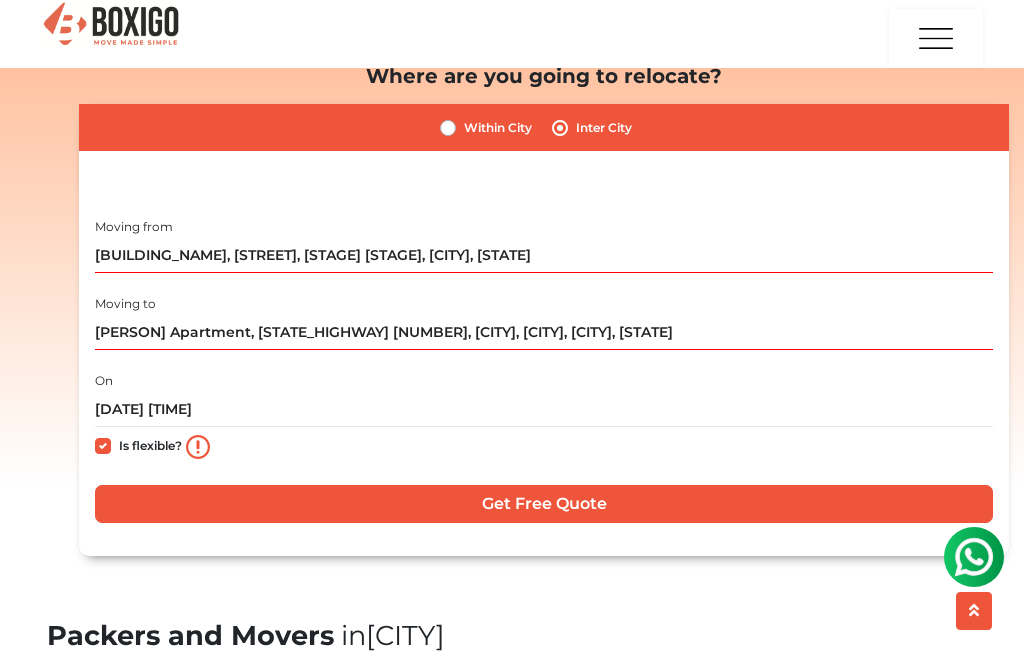 click on "Get Free Quote" at bounding box center [544, 504] 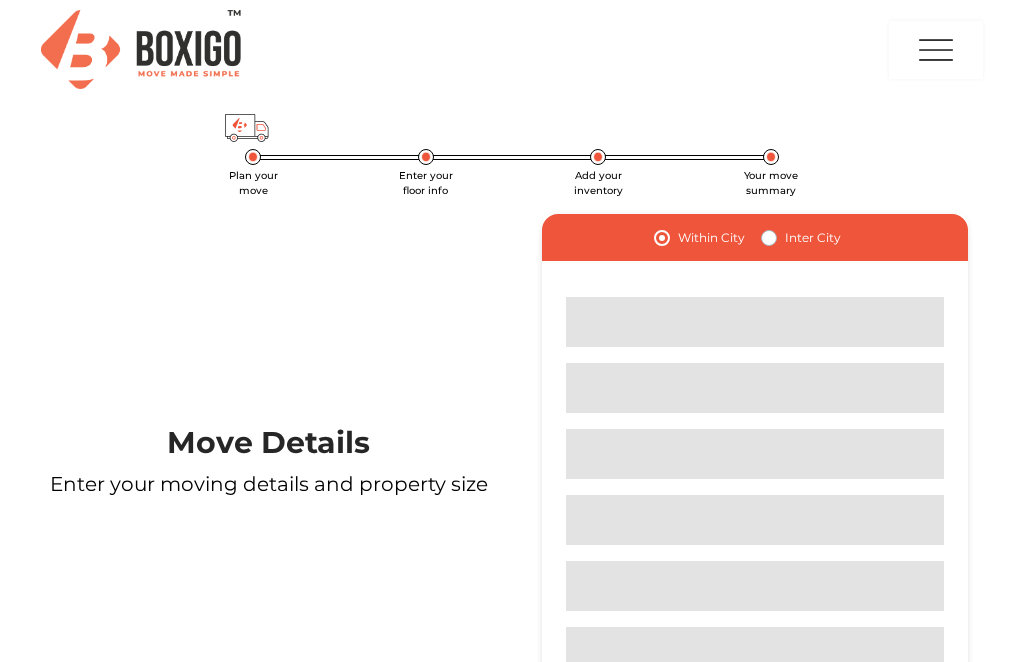 scroll, scrollTop: 0, scrollLeft: 0, axis: both 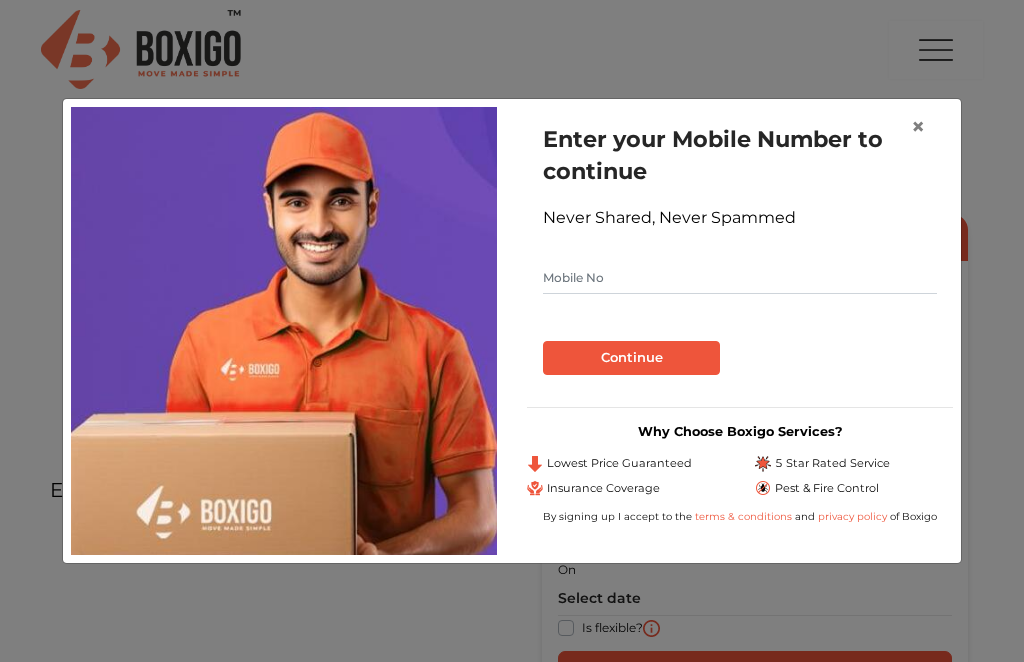 click on "×" at bounding box center [918, 126] 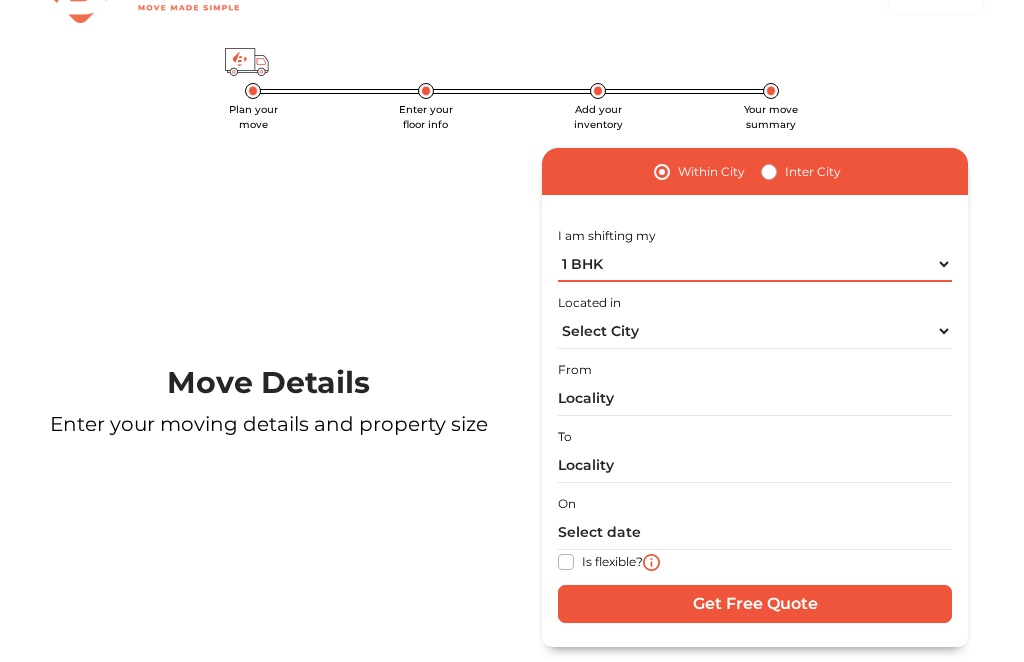 click on "1 BHK 2 BHK 3 BHK 3 + BHK FEW ITEMS" at bounding box center [755, 265] 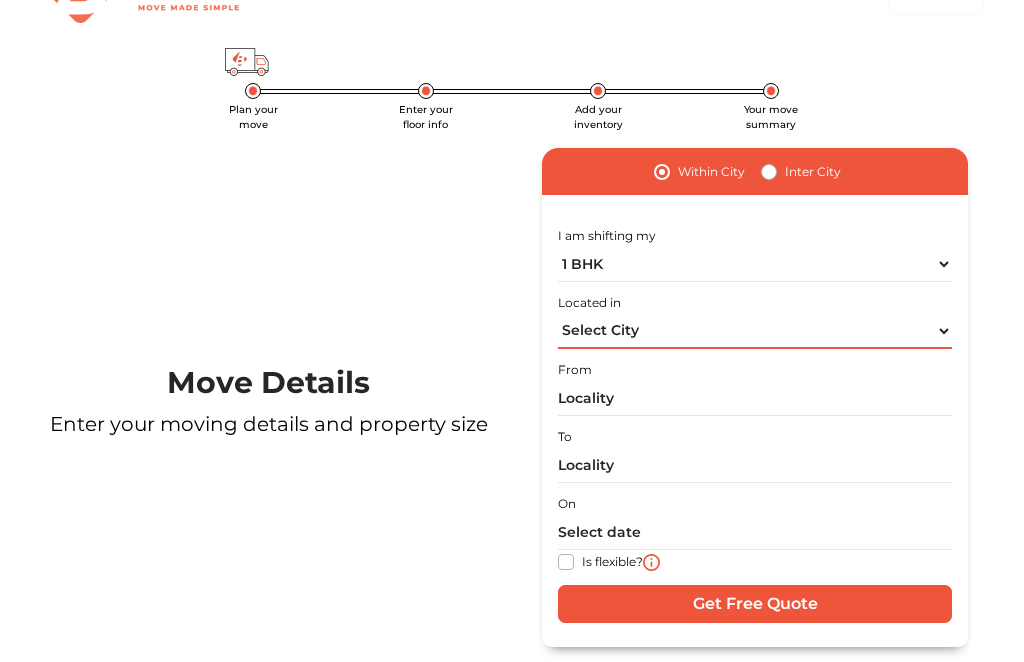 click on "Select City Bangalore Bengaluru Bhopal Bhubaneswar Chennai Coimbatore Cuttack Delhi Gulbarga Gurugram Guwahati Hyderabad Indore Jaipur Kalyan & Dombivali Kochi Kolkata Lucknow Madurai Mangalore Mumbai Mysore Navi Mumbai Noida Patna Pune Raipur Secunderabad Siliguri Srirangam Thane Thiruvananthapuram Vijayawada Visakhapatnam Warangal" at bounding box center (755, 331) 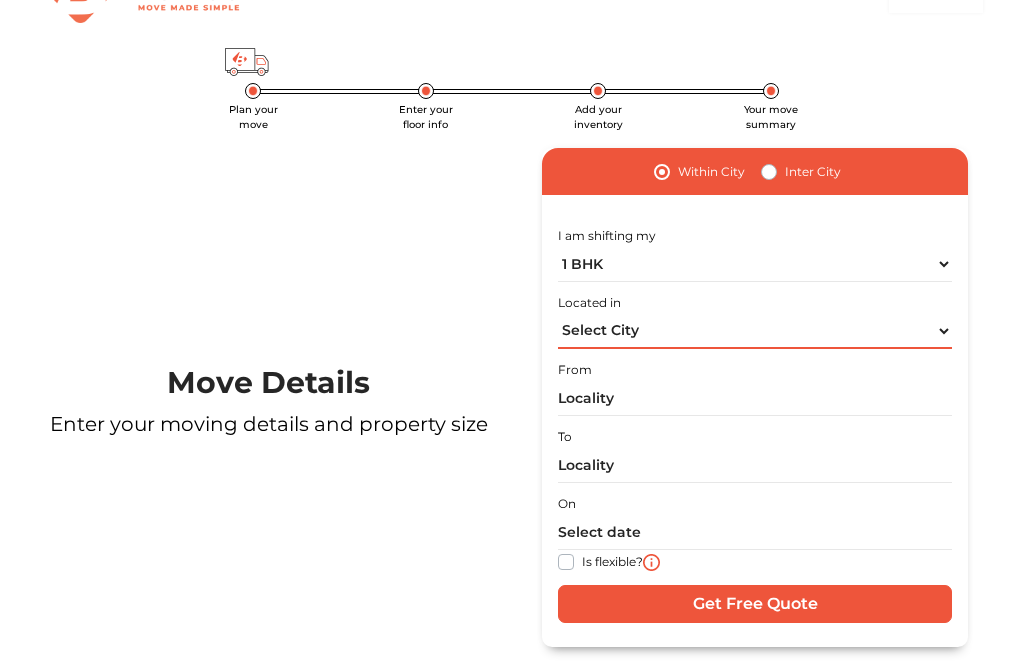 select on "[CITY]" 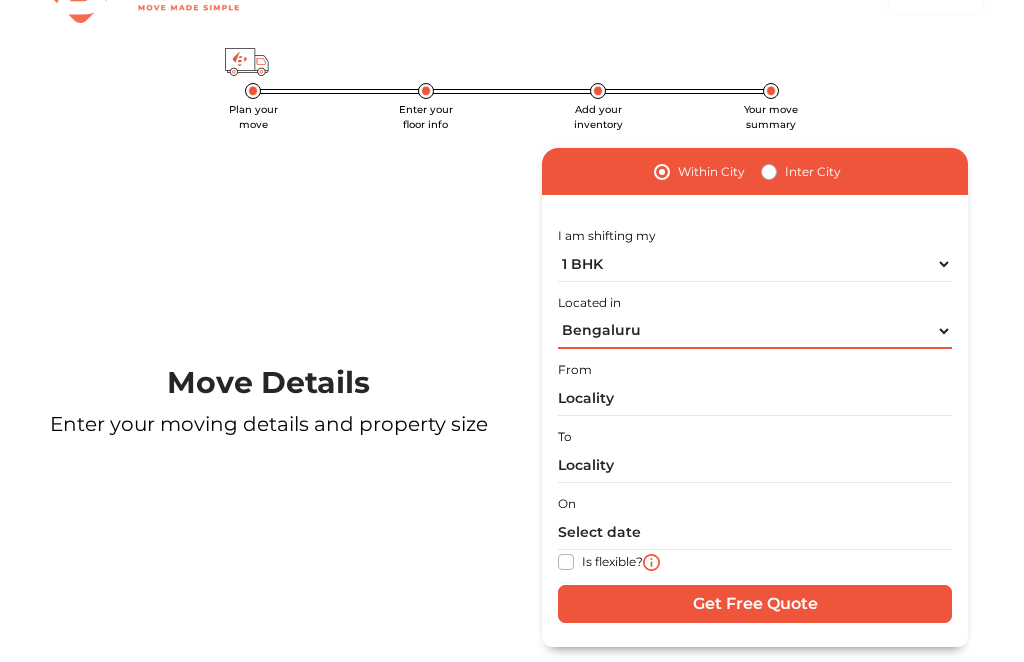click on "Select City Bangalore Bengaluru Bhopal Bhubaneswar Chennai Coimbatore Cuttack Delhi Gulbarga Gurugram Guwahati Hyderabad Indore Jaipur Kalyan & Dombivali Kochi Kolkata Lucknow Madurai Mangalore Mumbai Mysore Navi Mumbai Noida Patna Pune Raipur Secunderabad Siliguri Srirangam Thane Thiruvananthapuram Vijayawada Visakhapatnam Warangal" at bounding box center [755, 331] 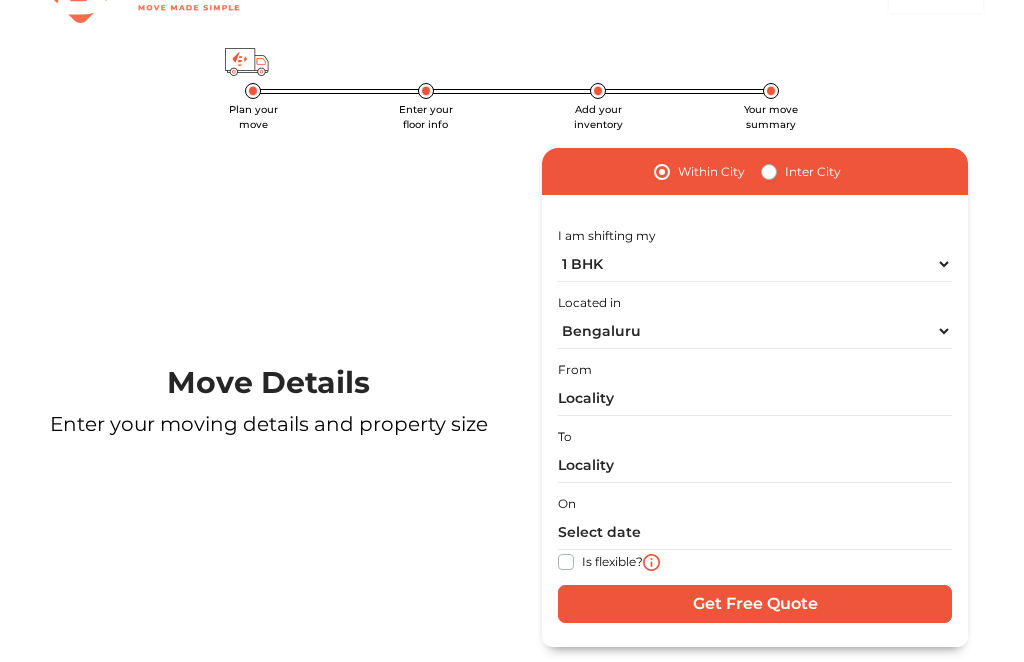 click on "Inter City" at bounding box center [813, 172] 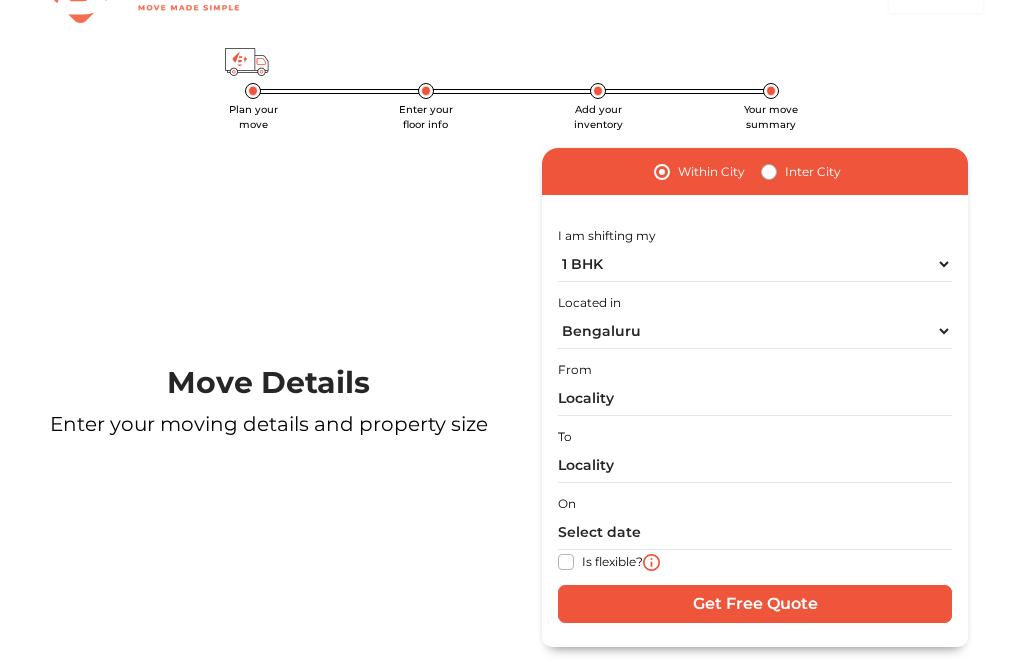 radio on "true" 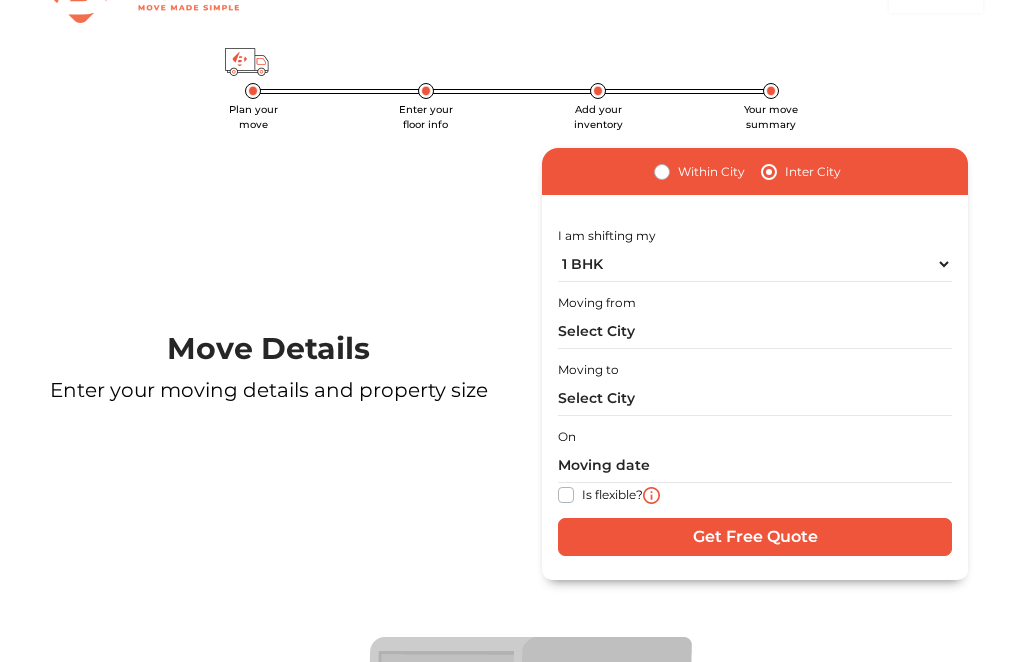 click on "I am shifting my  1 BHK 2 BHK 3 BHK 3 + BHK FEW ITEMS" at bounding box center (755, 252) 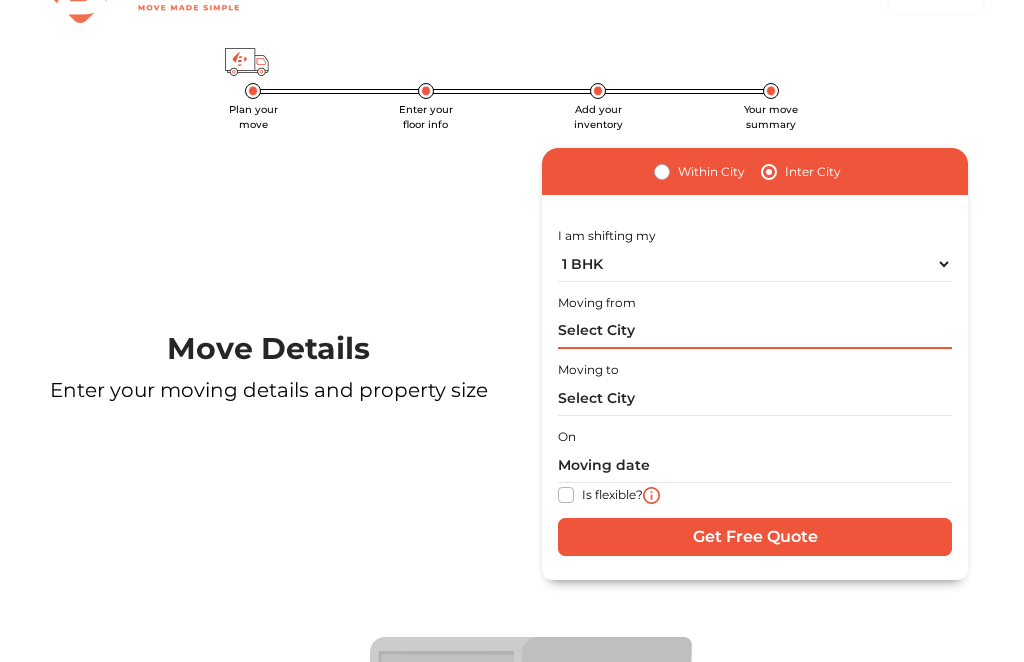 click at bounding box center (755, 331) 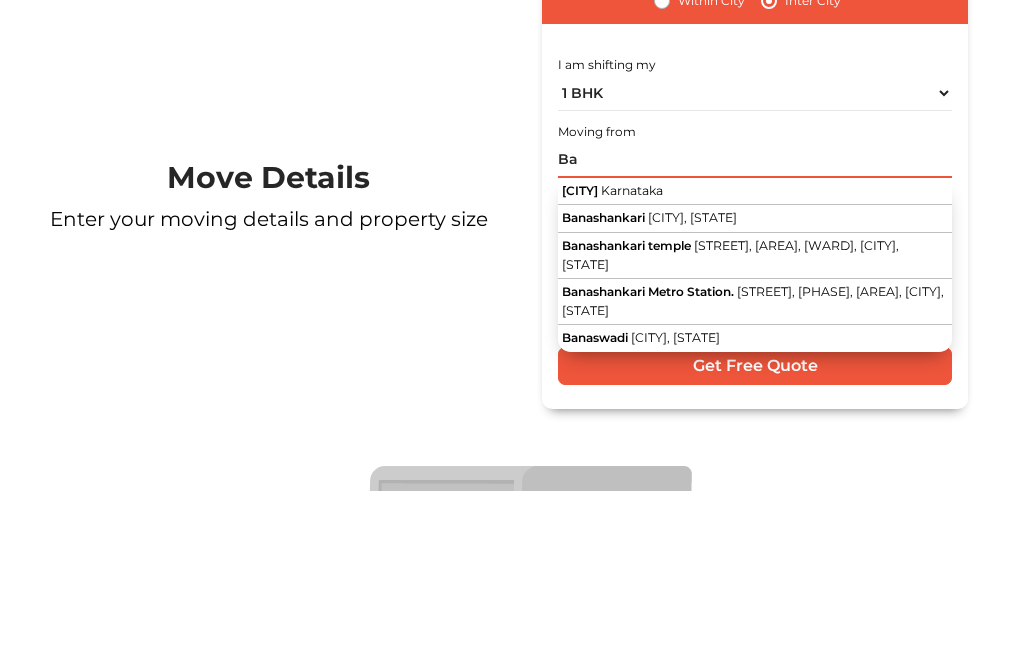 type on "B" 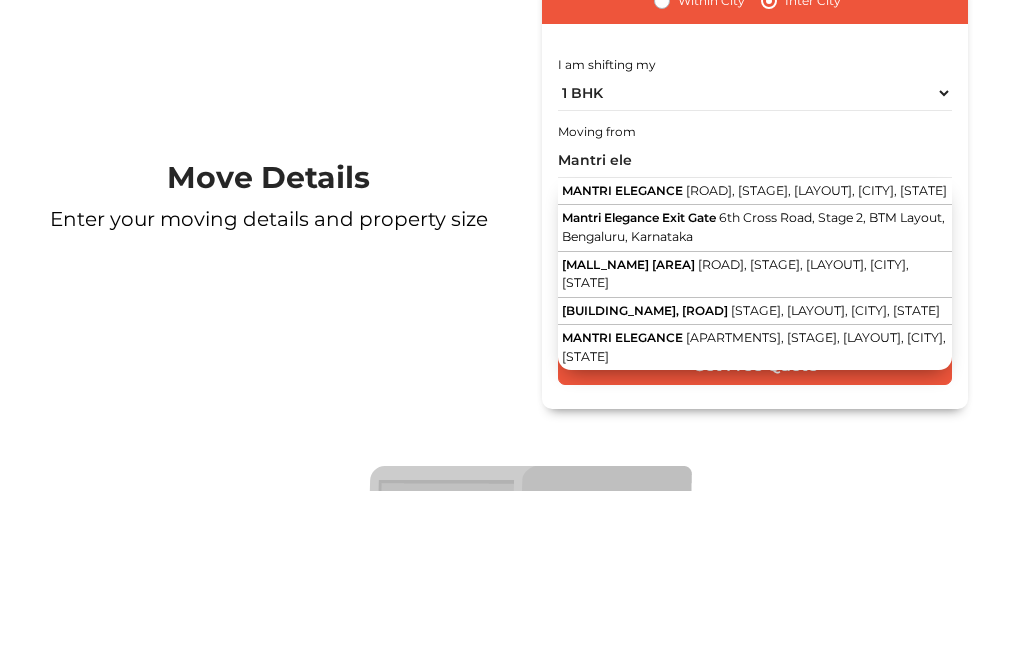 click on "[STREET], [STAGE] [STAGE], [CITY], [STATE]" at bounding box center (816, 362) 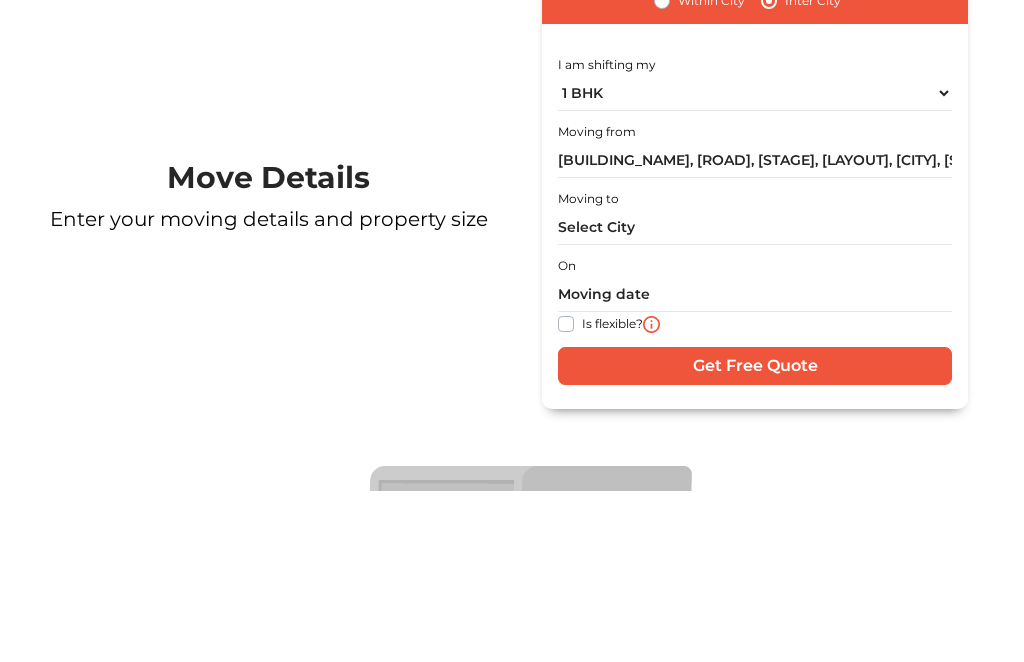 scroll, scrollTop: 237, scrollLeft: 0, axis: vertical 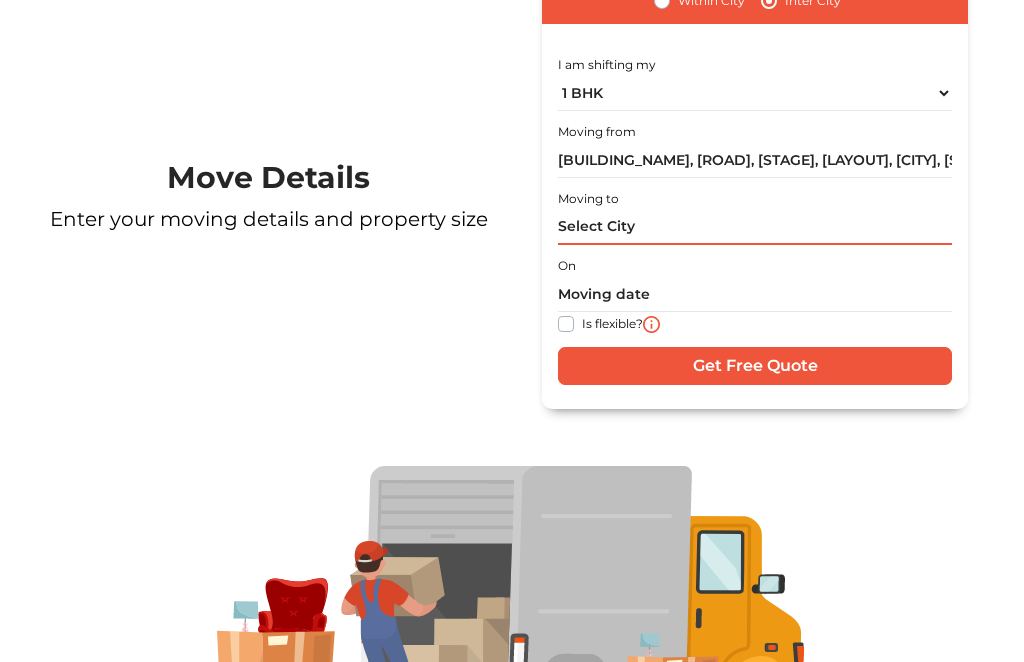 click at bounding box center (755, 227) 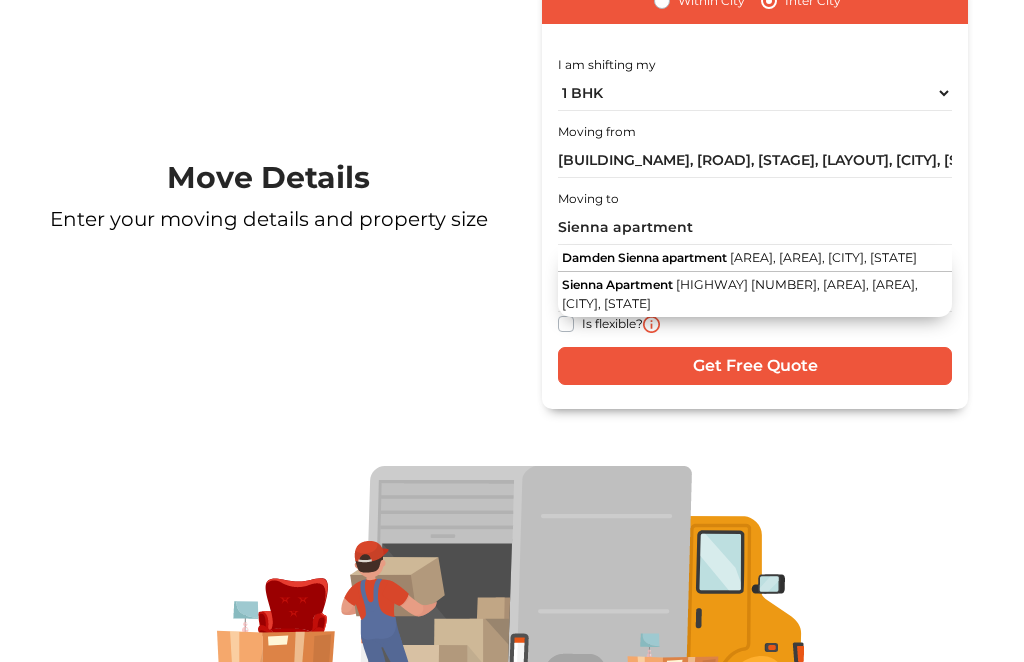 click on "[STREET], [AREA], [CITY], [STATE]" at bounding box center [740, 294] 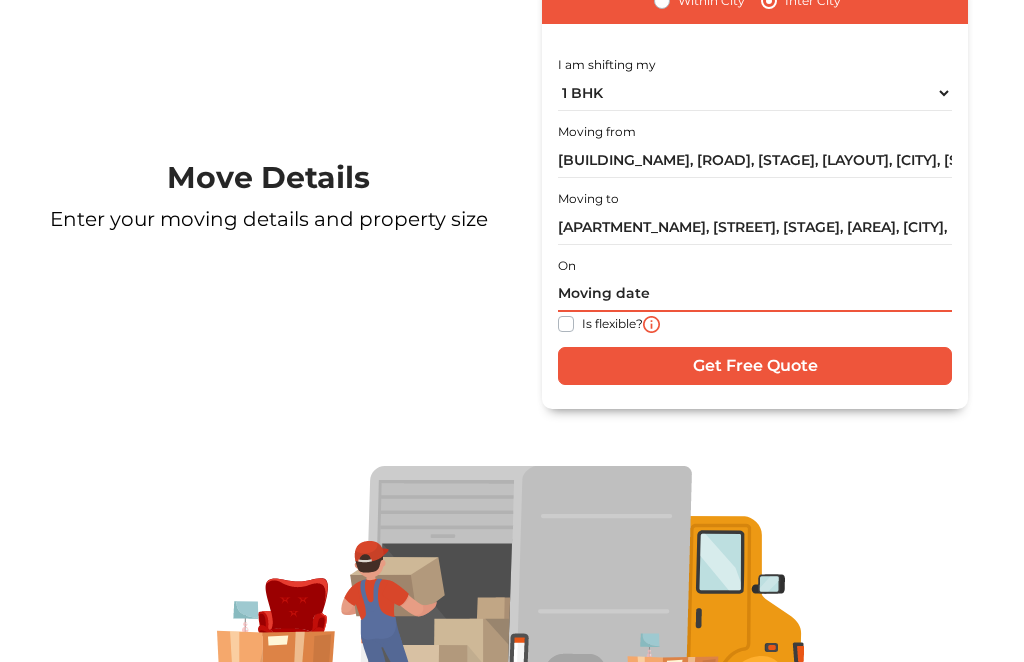 click at bounding box center [755, 294] 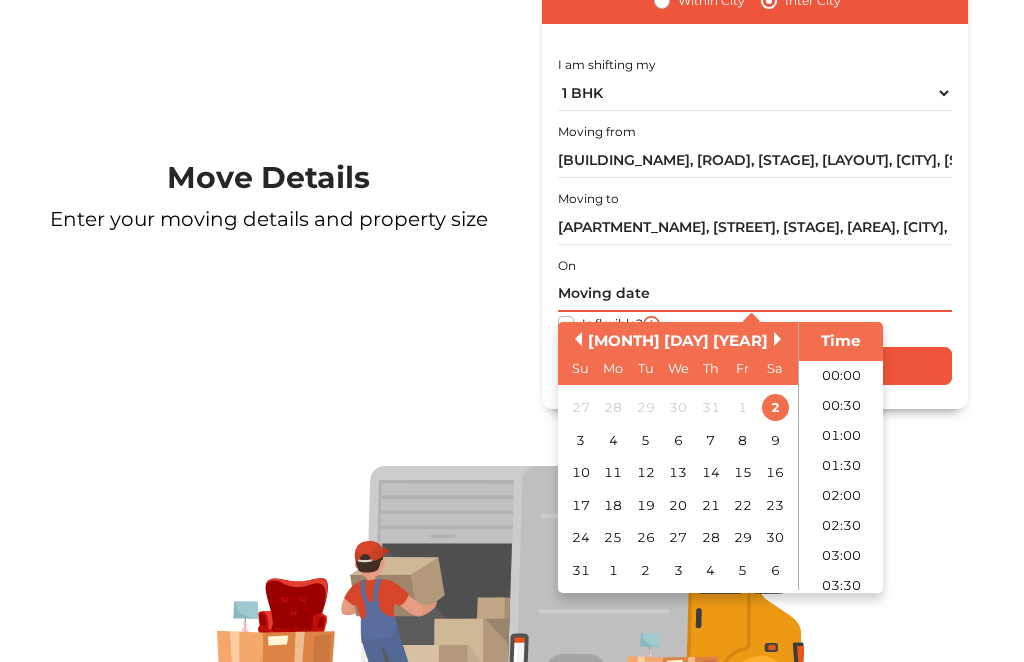 scroll, scrollTop: 1070, scrollLeft: 0, axis: vertical 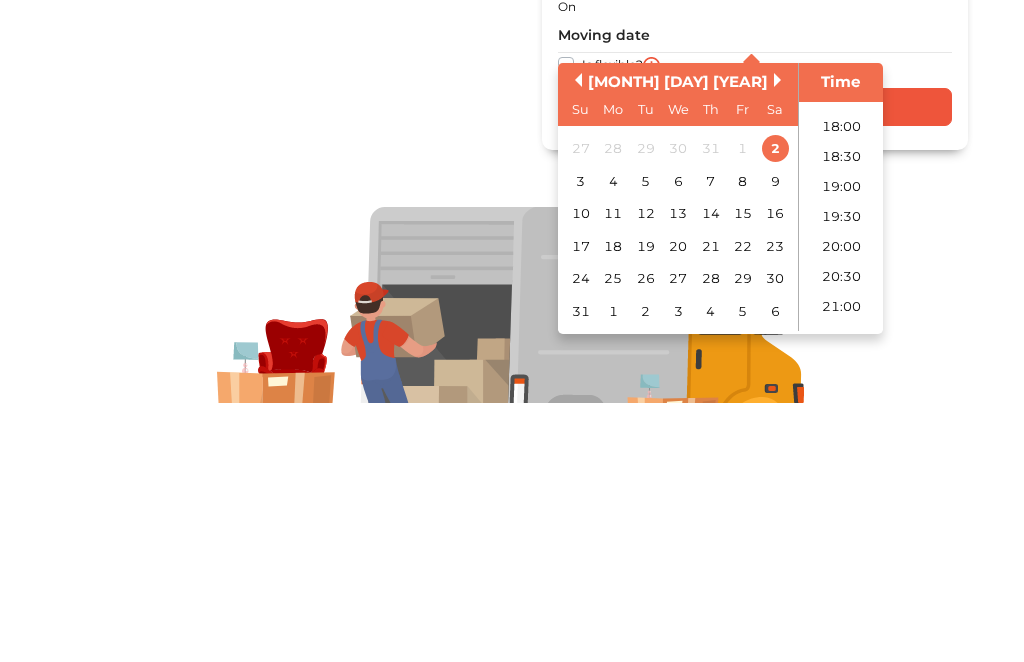 click on "12" at bounding box center [645, 472] 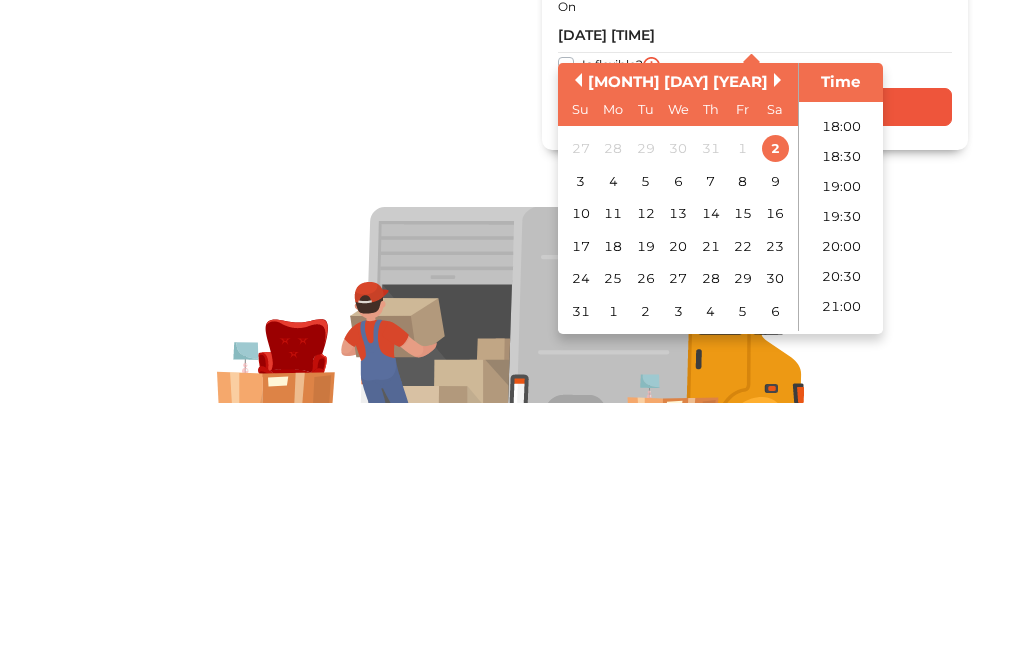 scroll, scrollTop: 302, scrollLeft: 0, axis: vertical 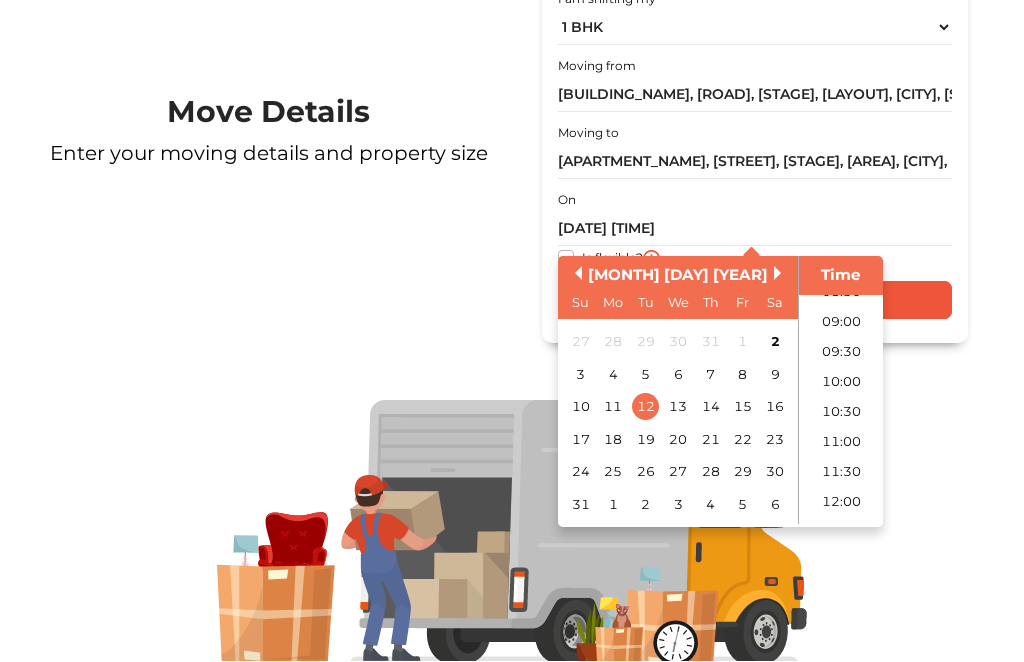 click on "10:00" at bounding box center (841, 383) 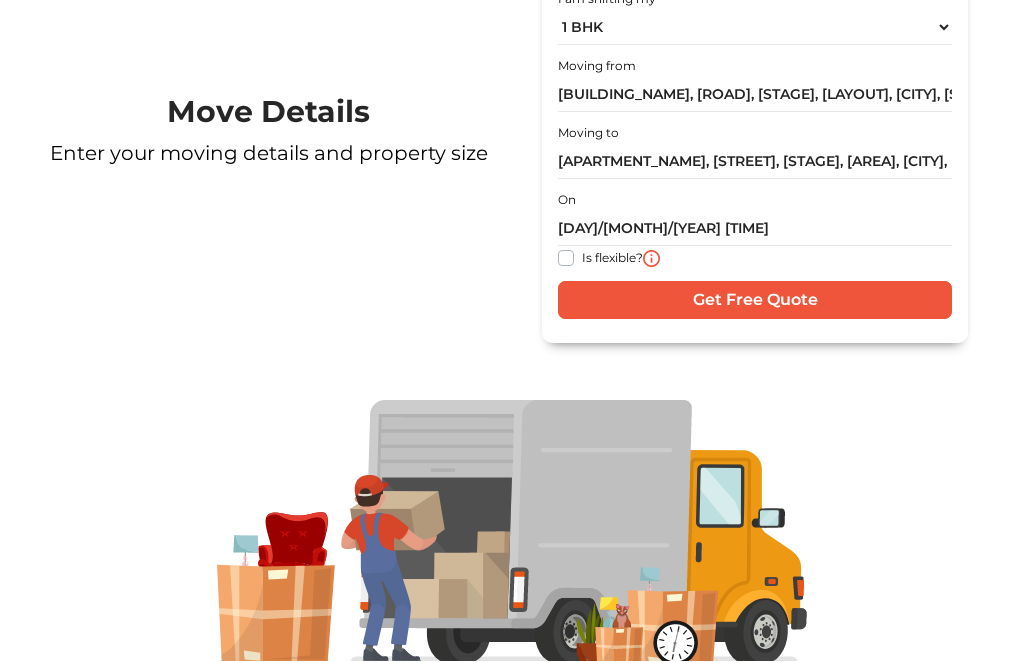 click on "Get Free Quote" at bounding box center [755, 301] 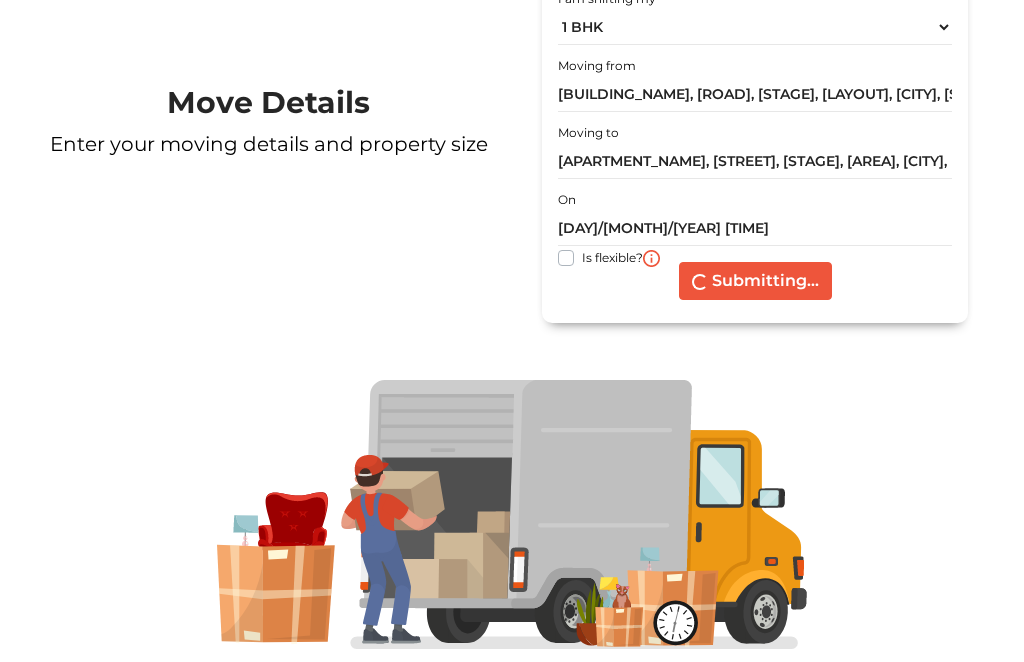 scroll, scrollTop: 282, scrollLeft: 0, axis: vertical 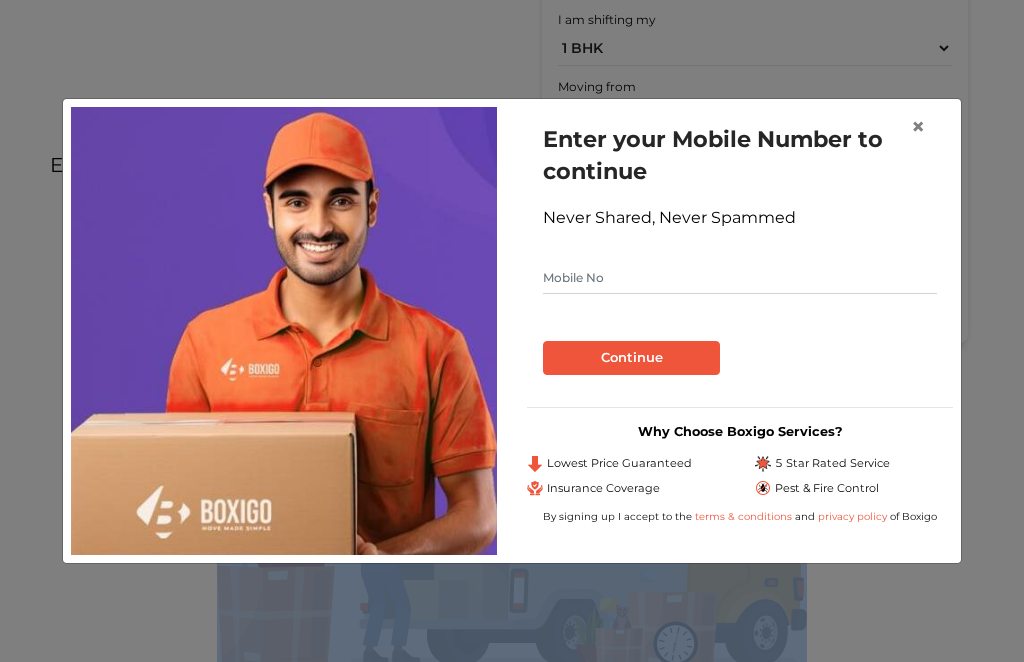 click on "Enter your Mobile Number to continue Never Shared, Never Spammed   Continue" at bounding box center [740, 249] 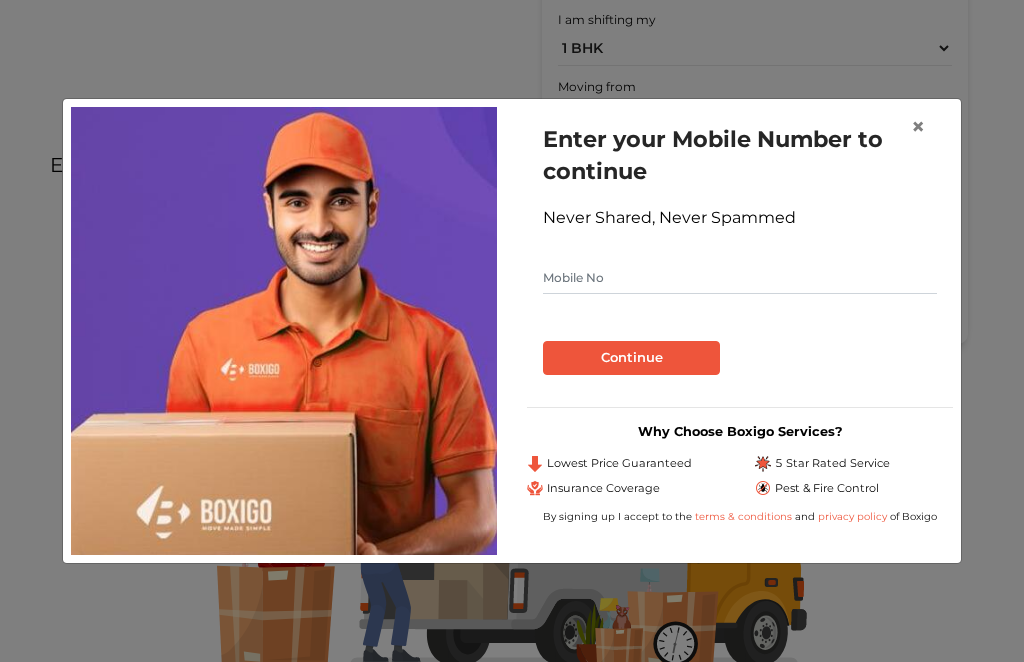 click at bounding box center (740, 278) 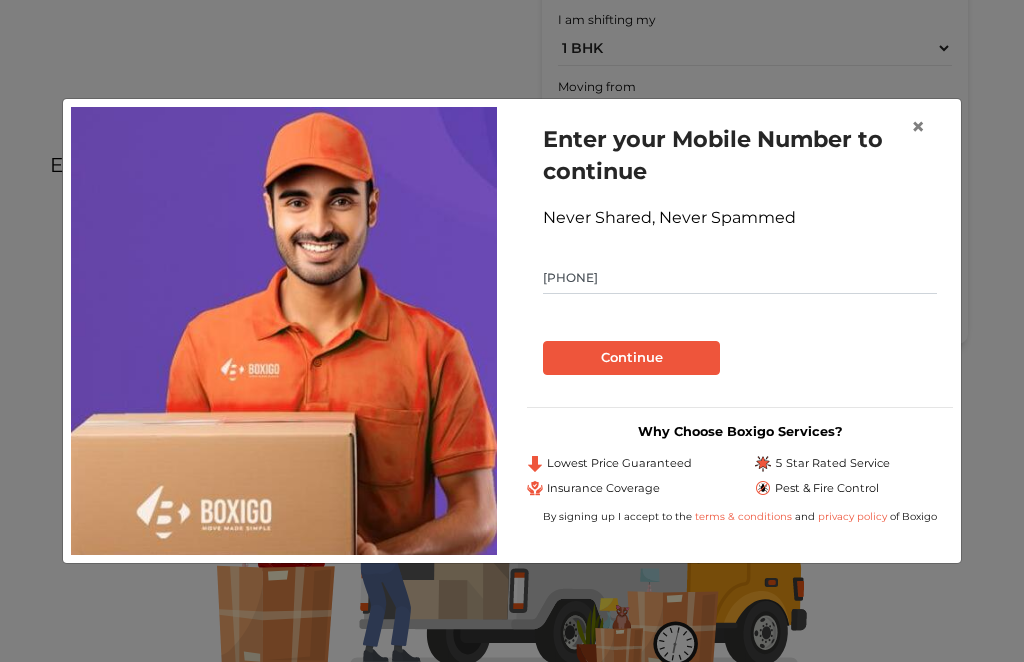 type on "9945626532" 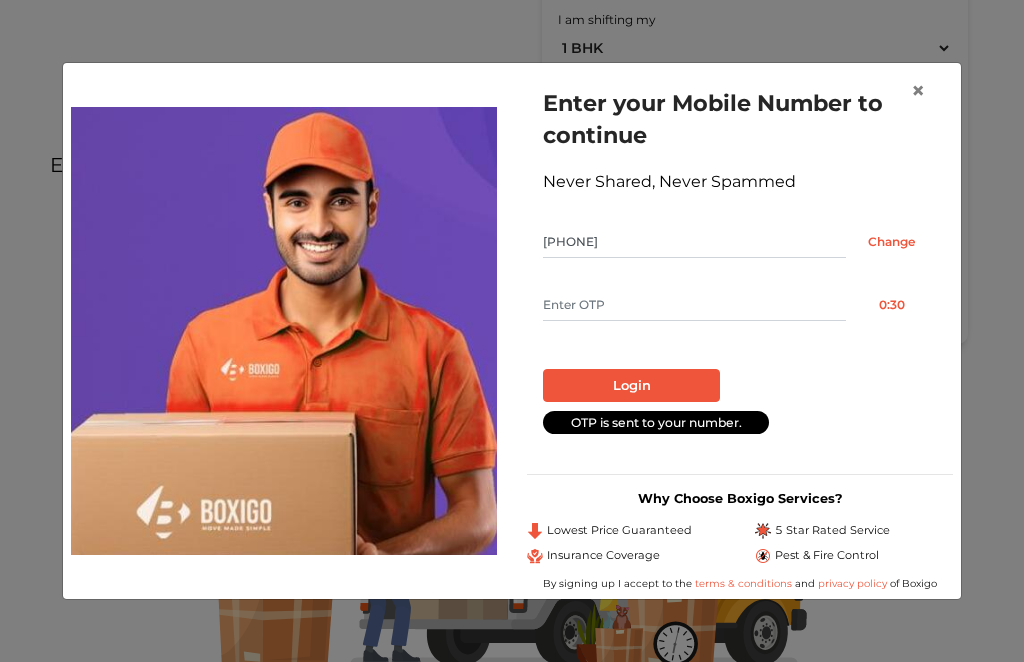 click at bounding box center [694, 305] 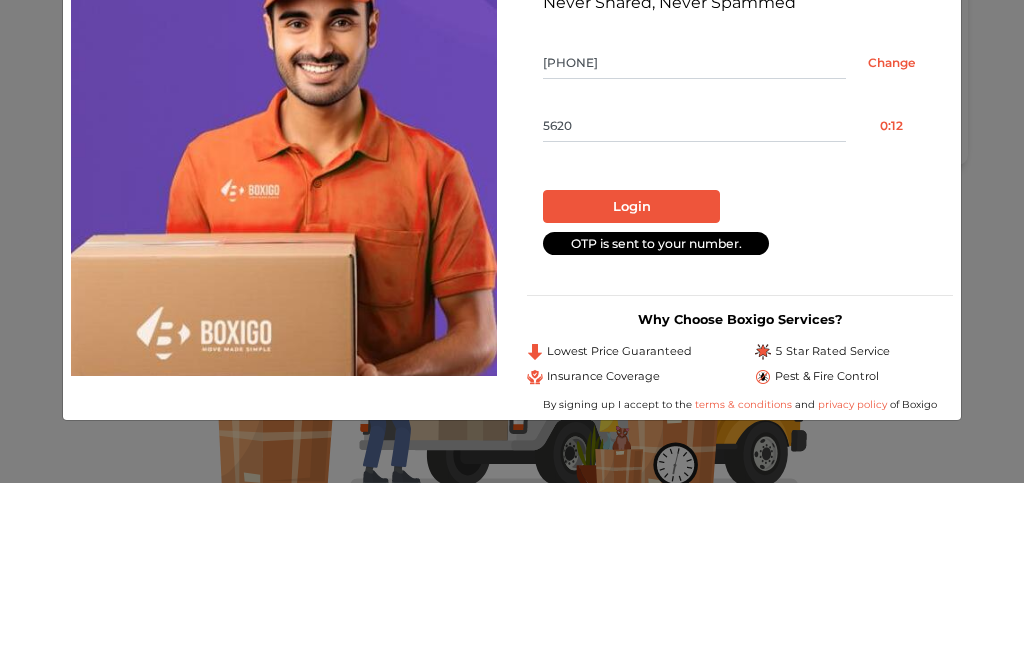 type on "5620" 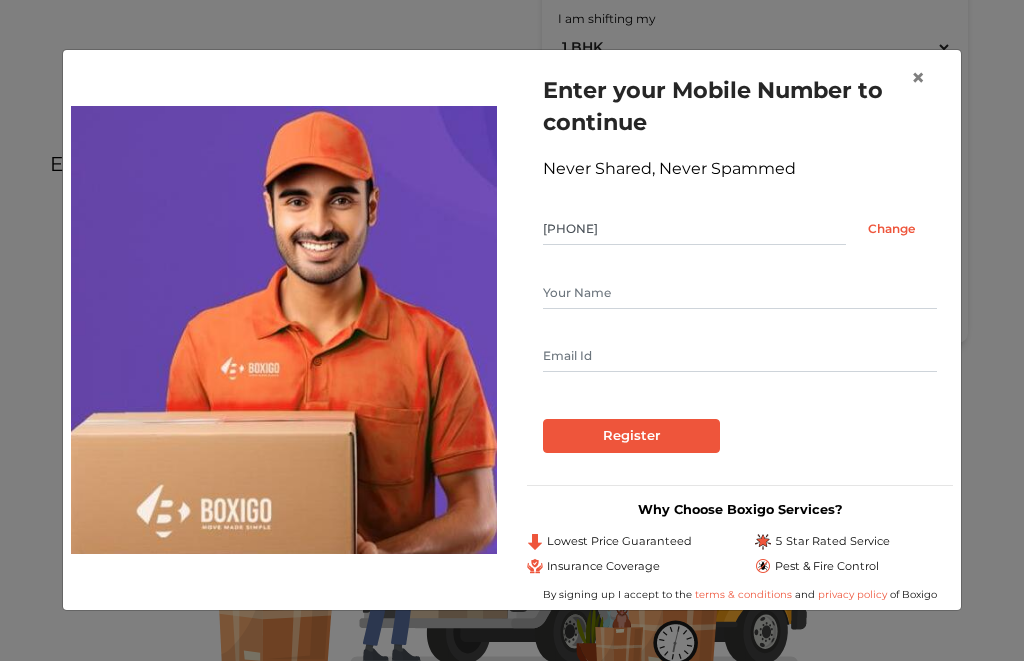 click at bounding box center (740, 294) 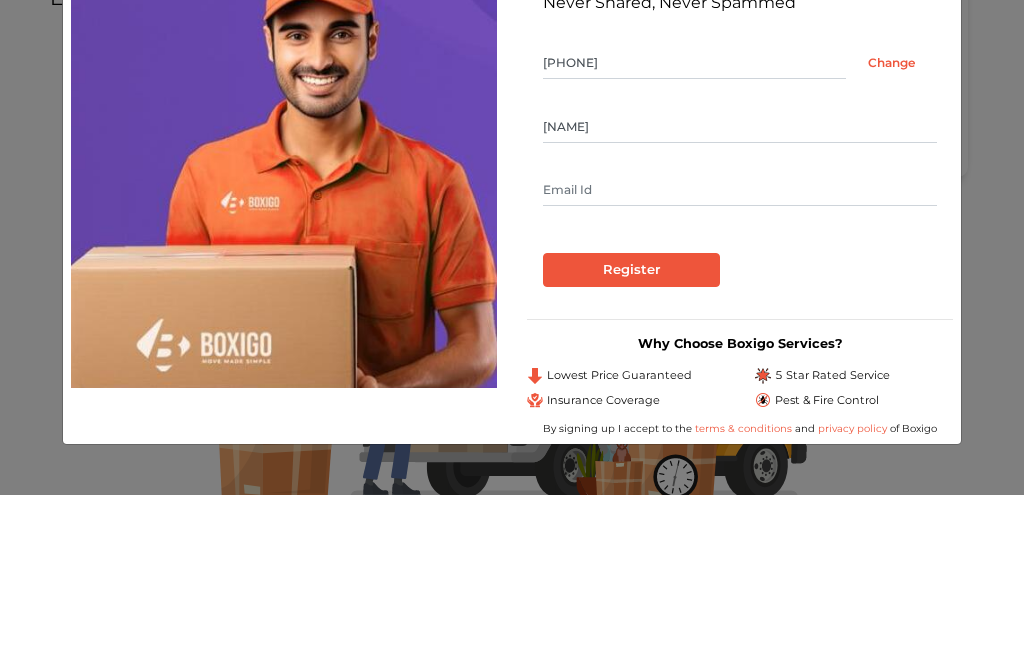 type on "Roopkala" 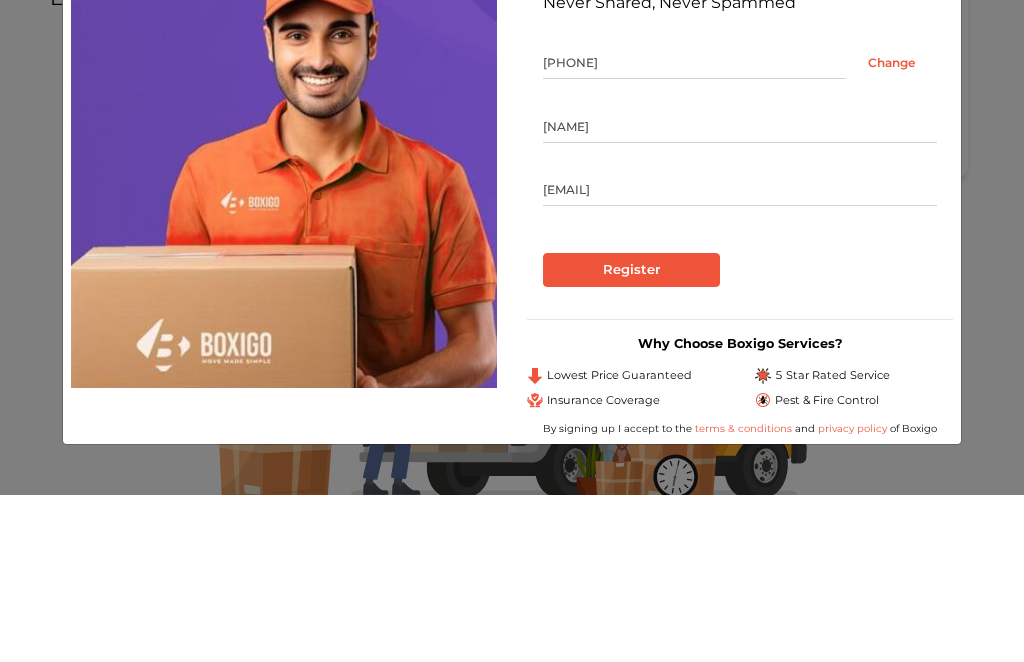 type on "roopkala_shankar@yahoo.co.in" 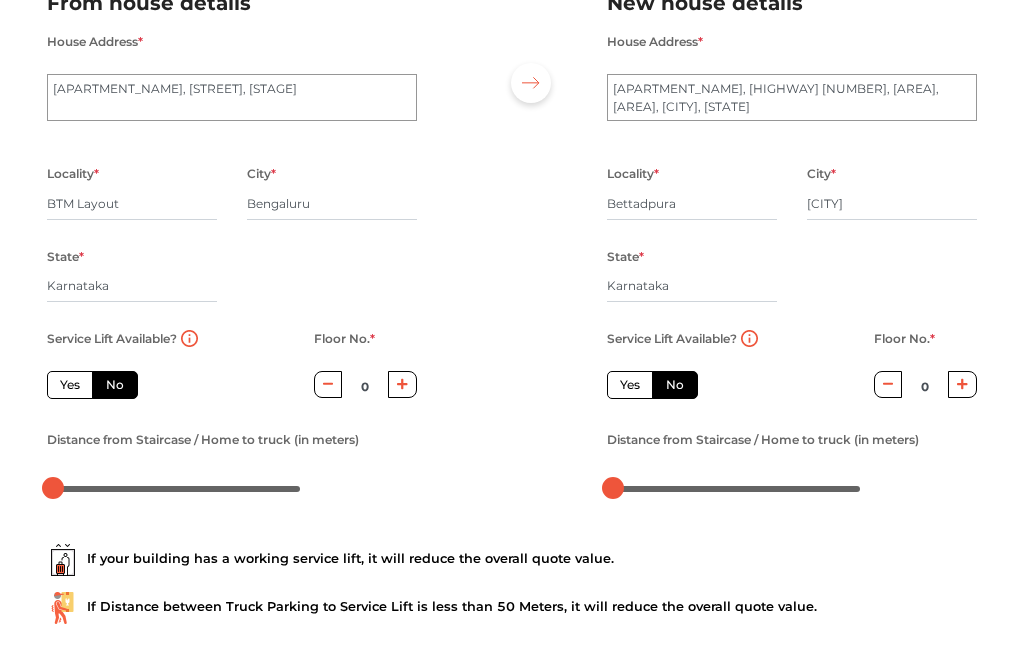 scroll, scrollTop: 283, scrollLeft: 0, axis: vertical 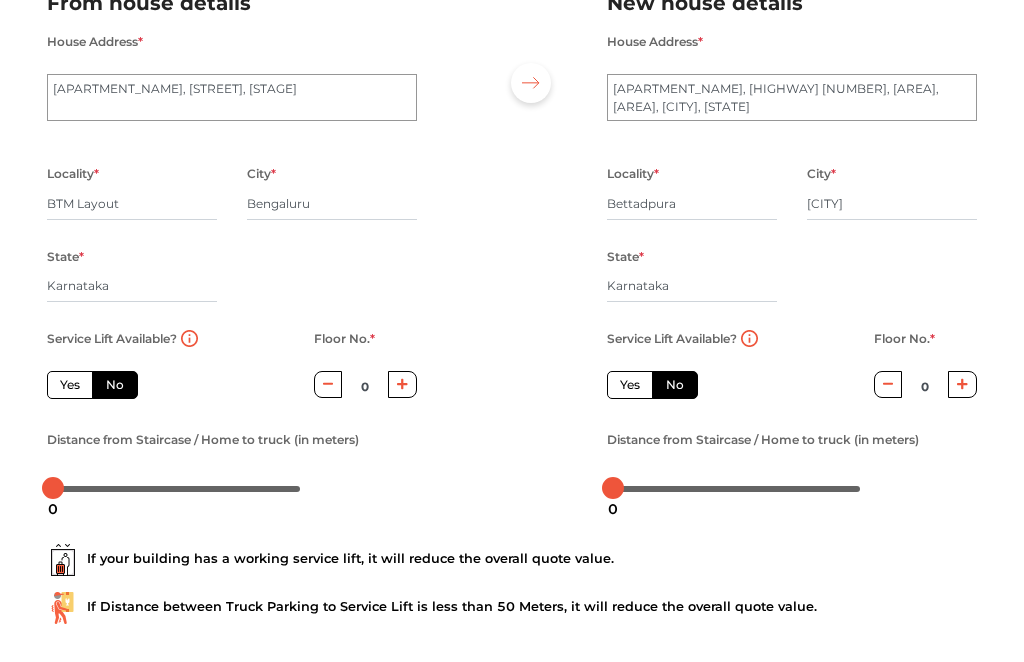 click on "Yes" at bounding box center (70, 385) 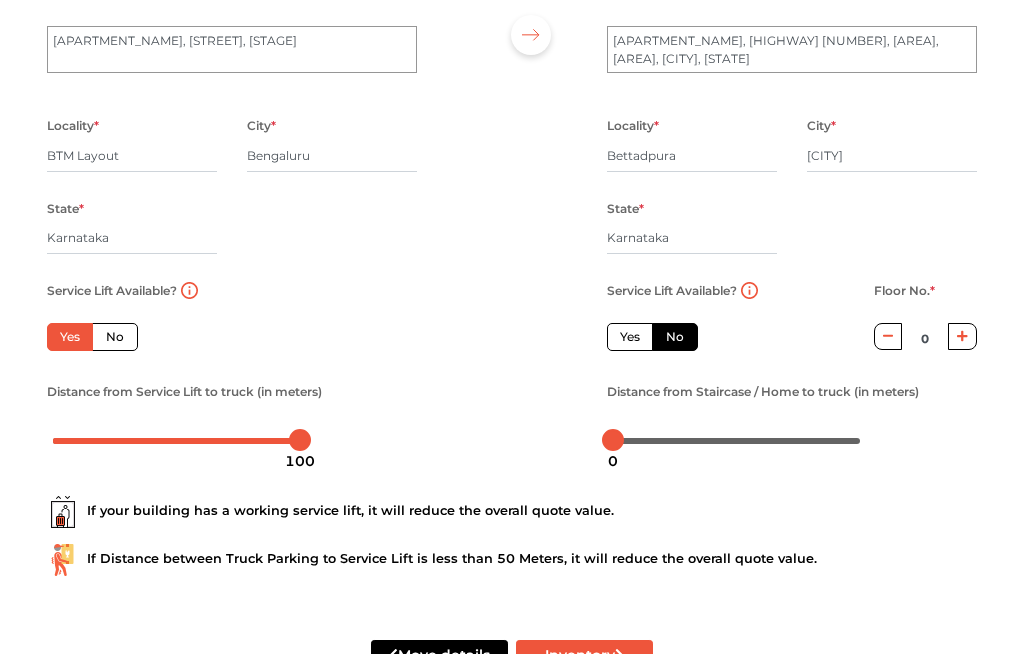 scroll, scrollTop: 322, scrollLeft: 0, axis: vertical 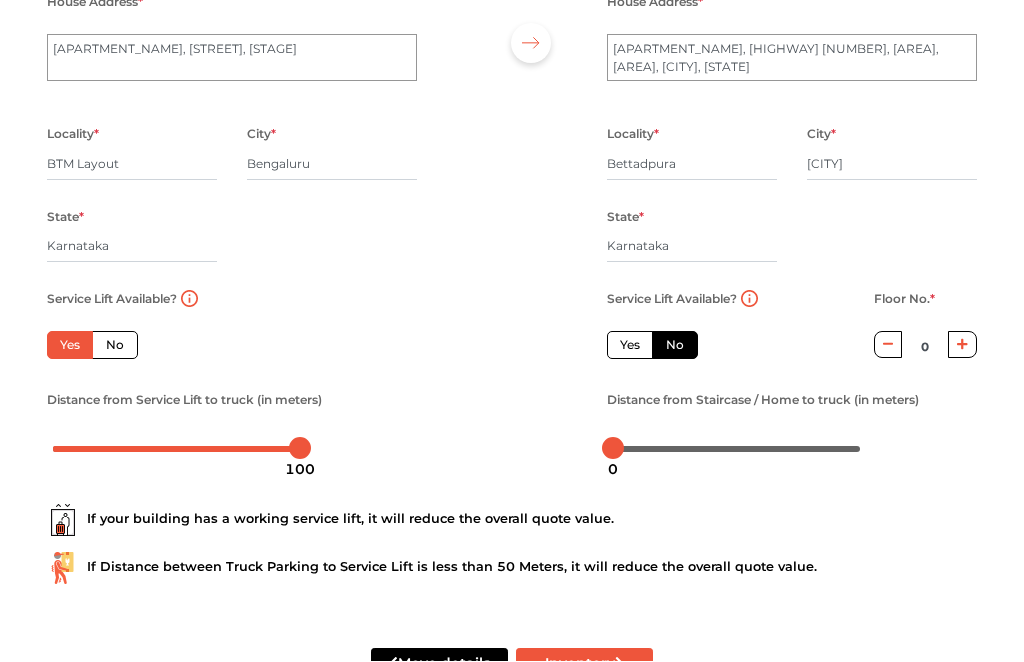 click on "No" at bounding box center [675, 346] 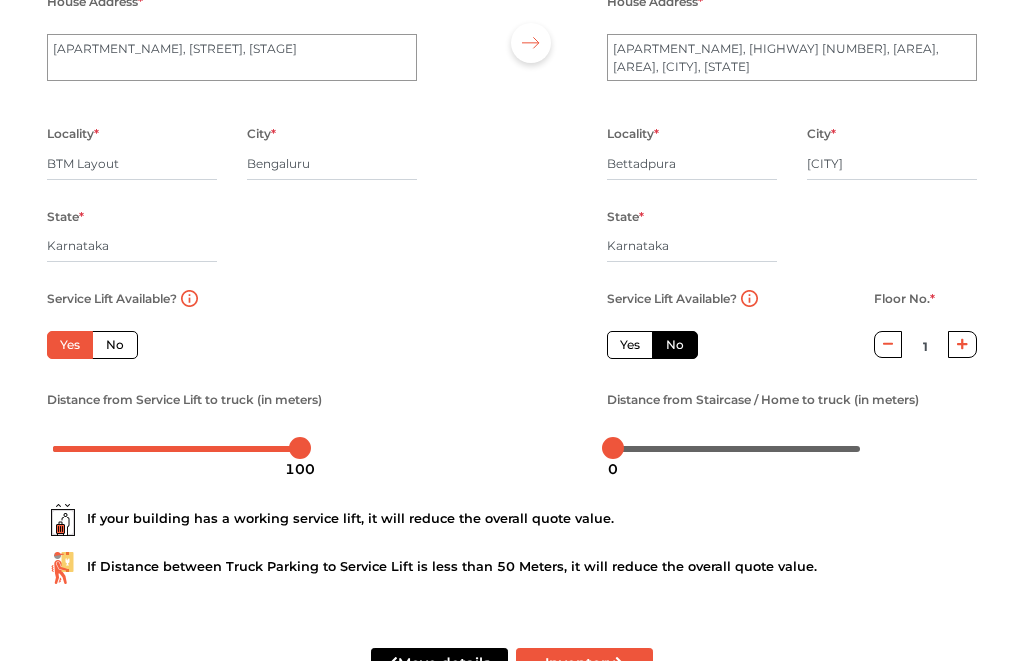 click 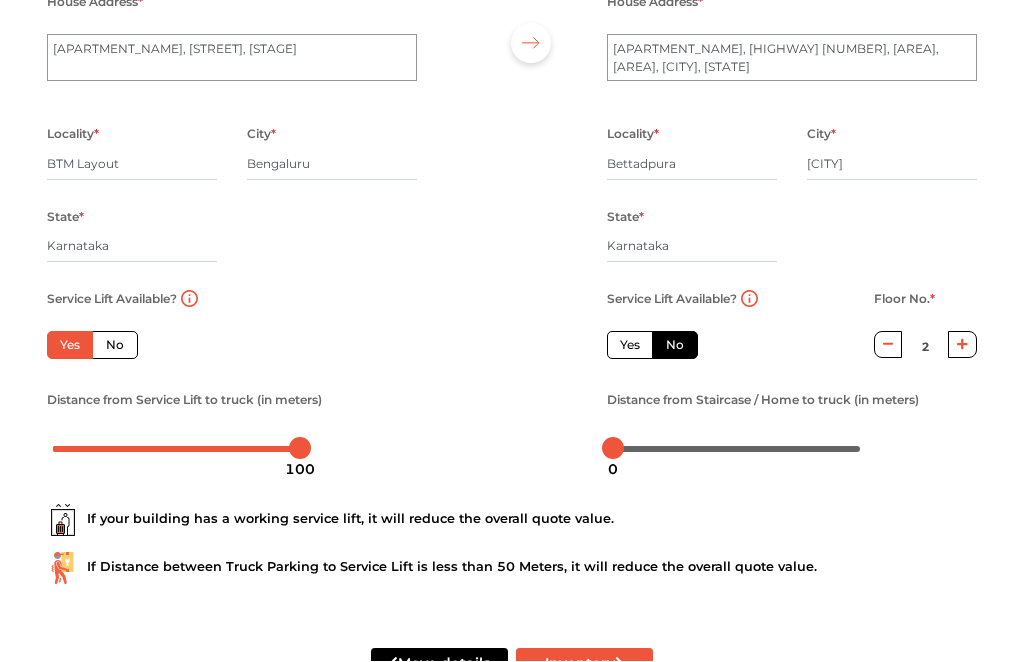 click 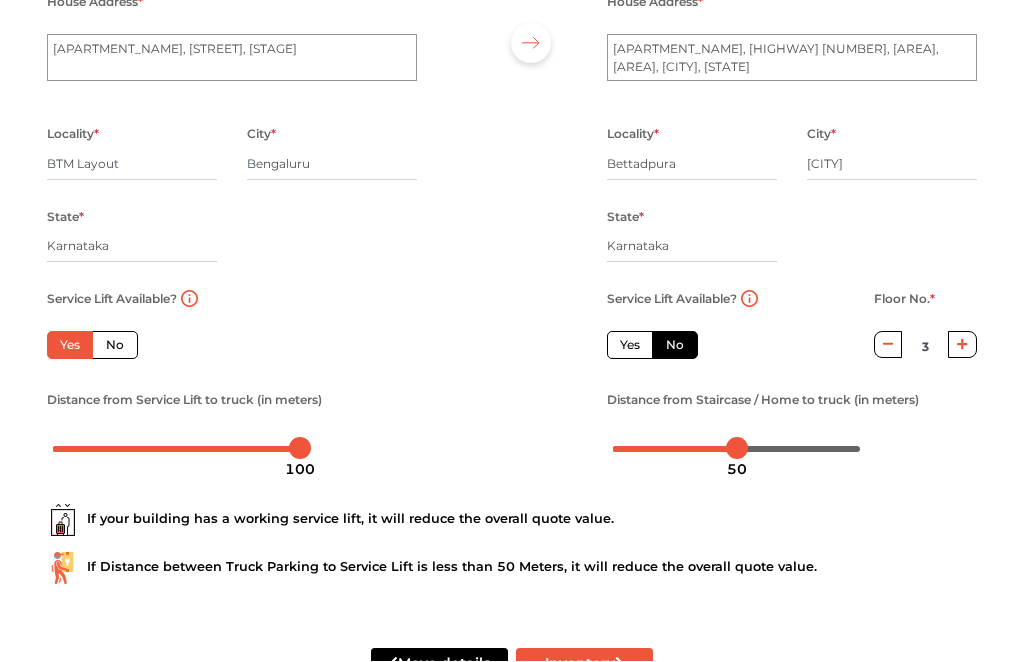 click 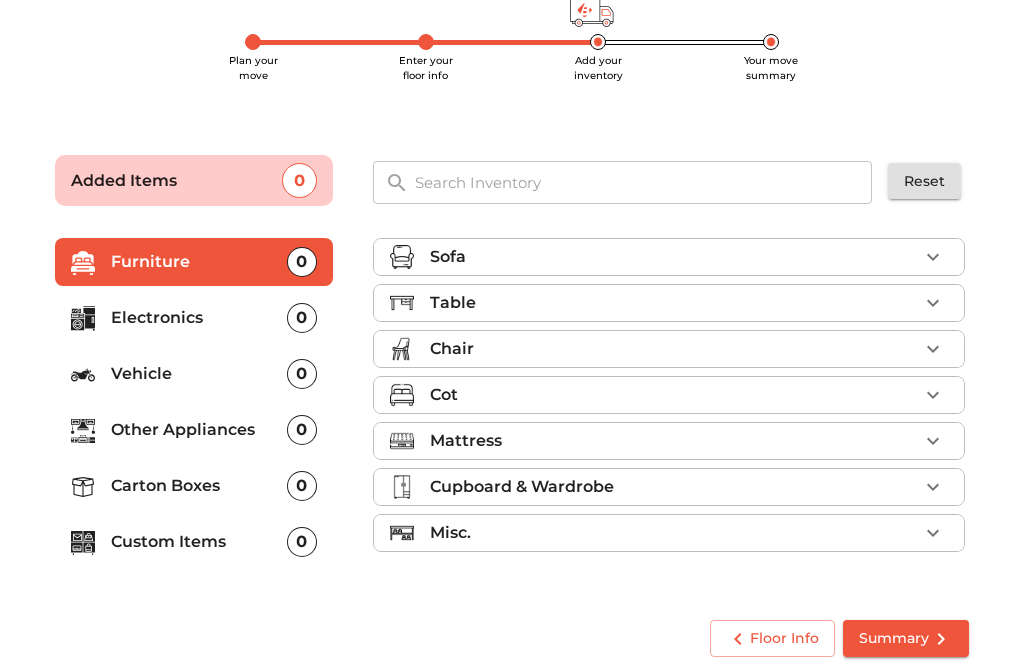 scroll, scrollTop: 63, scrollLeft: 0, axis: vertical 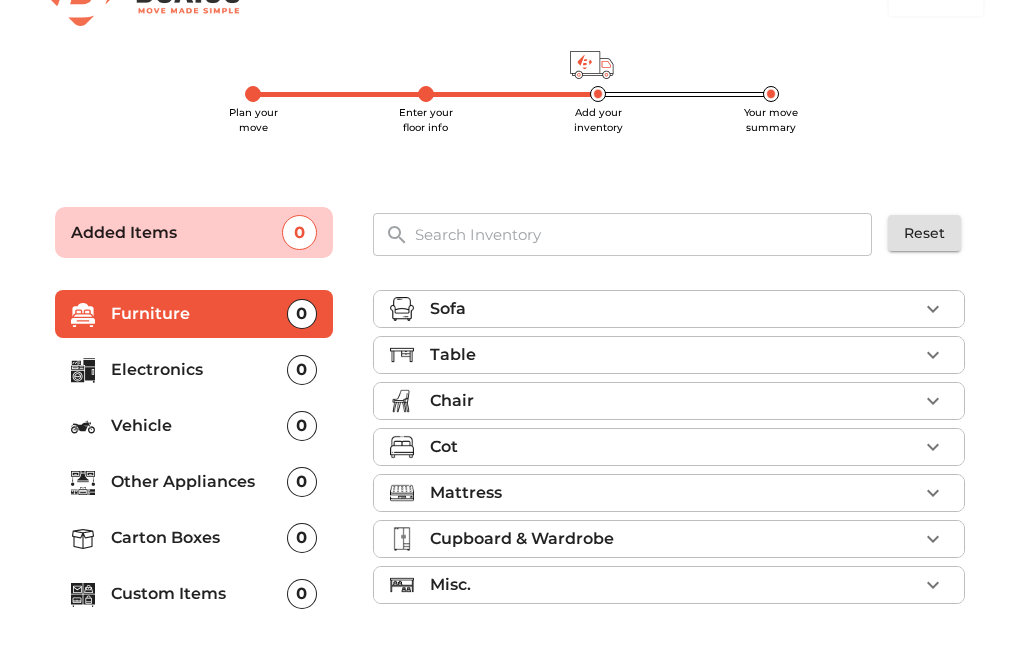 click at bounding box center [933, 309] 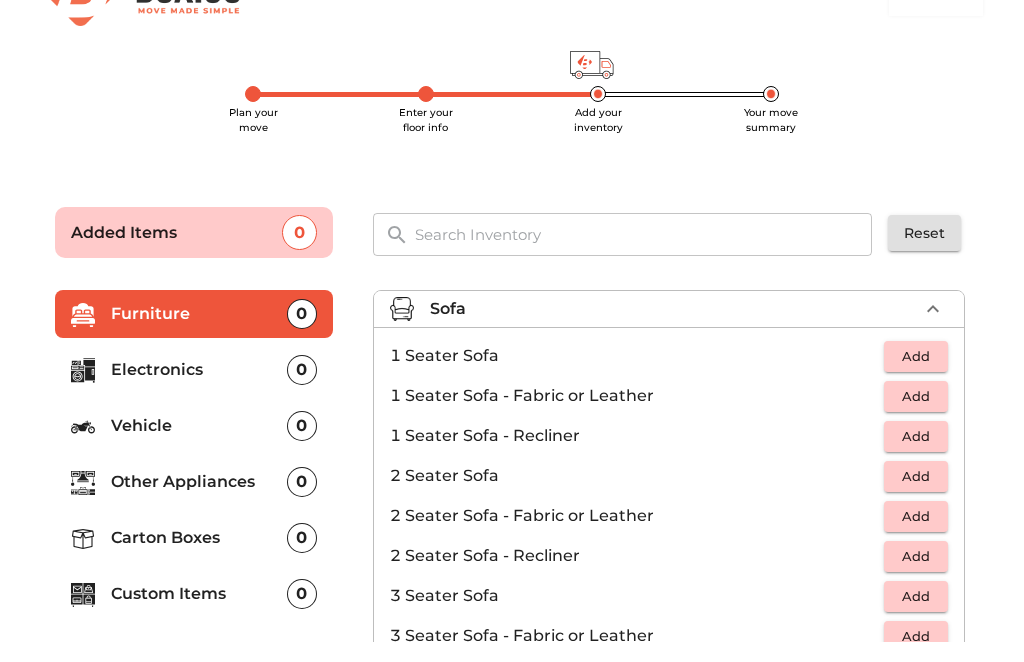 click on "Add" at bounding box center [916, 356] 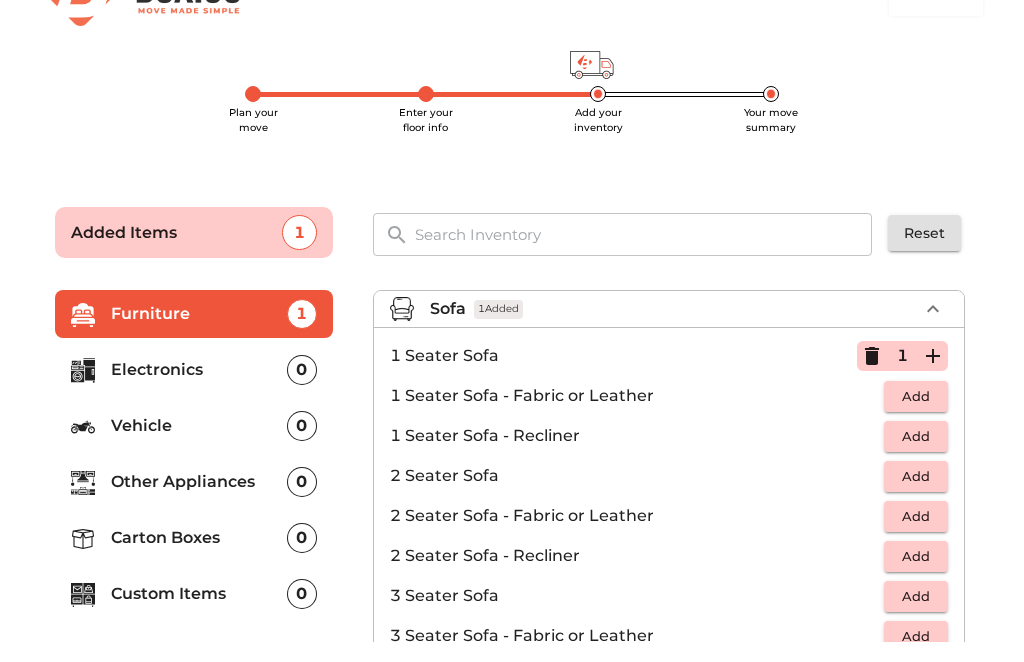 click 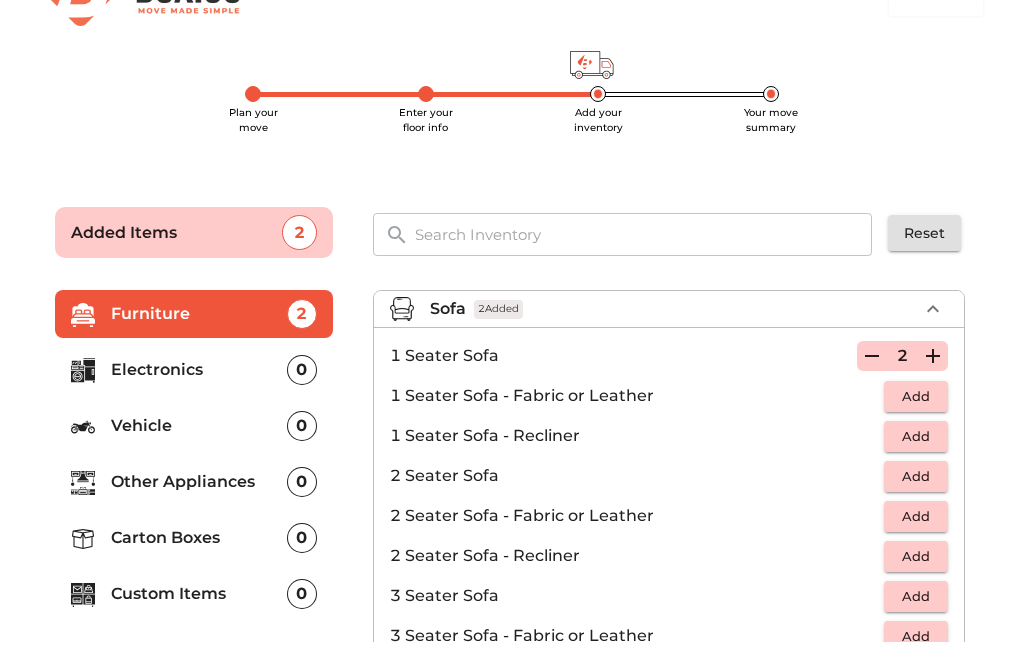 click on "Add" at bounding box center (916, 596) 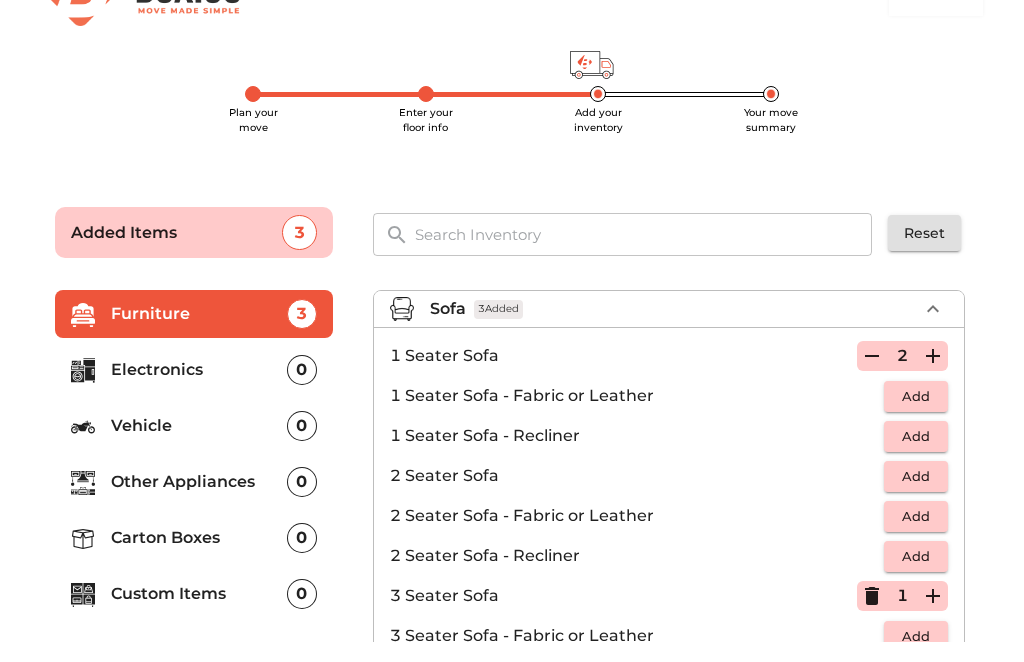 scroll, scrollTop: 63, scrollLeft: 0, axis: vertical 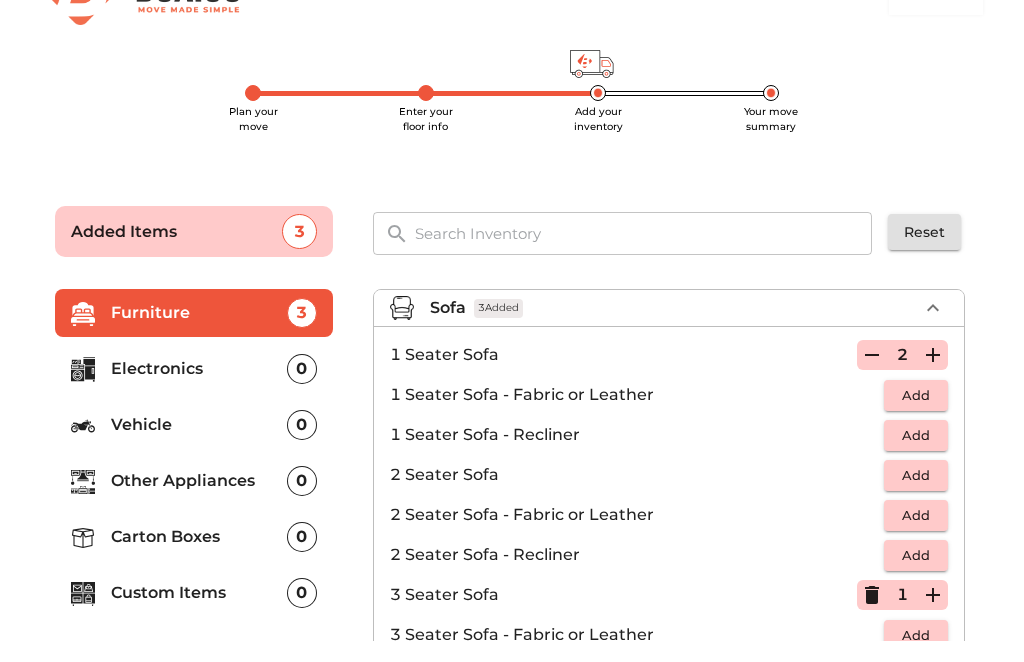 click 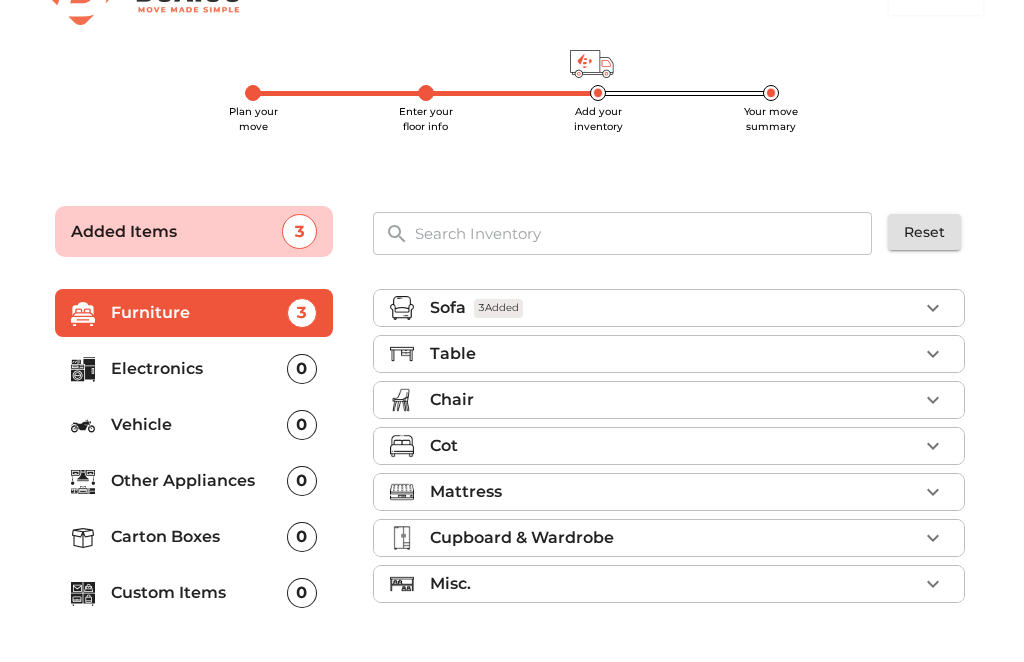 click on "Table" at bounding box center (453, 355) 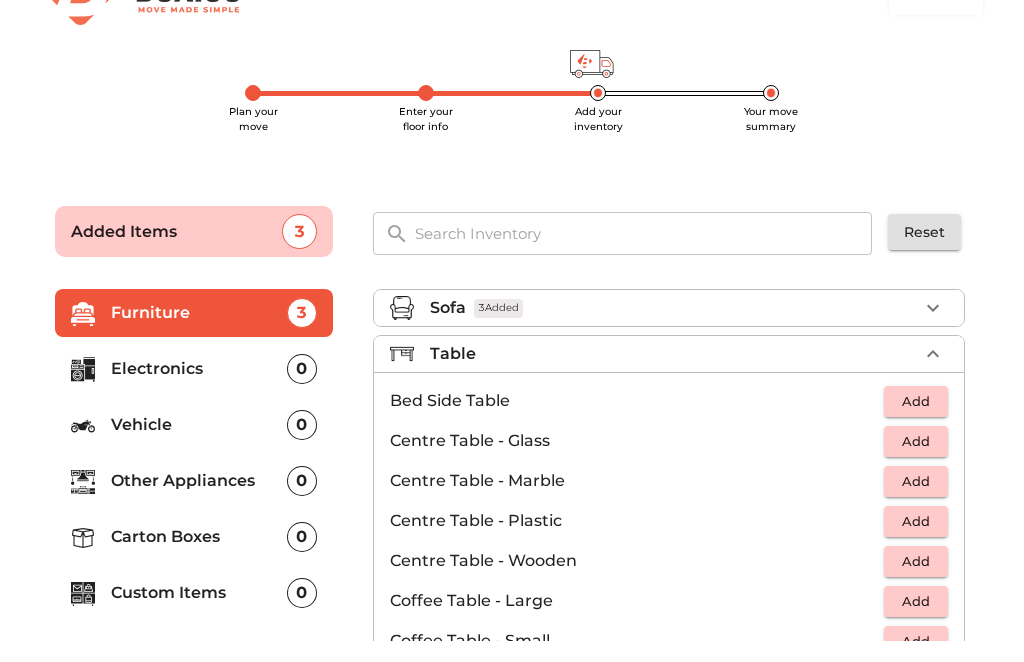 click on "Add" at bounding box center [916, 442] 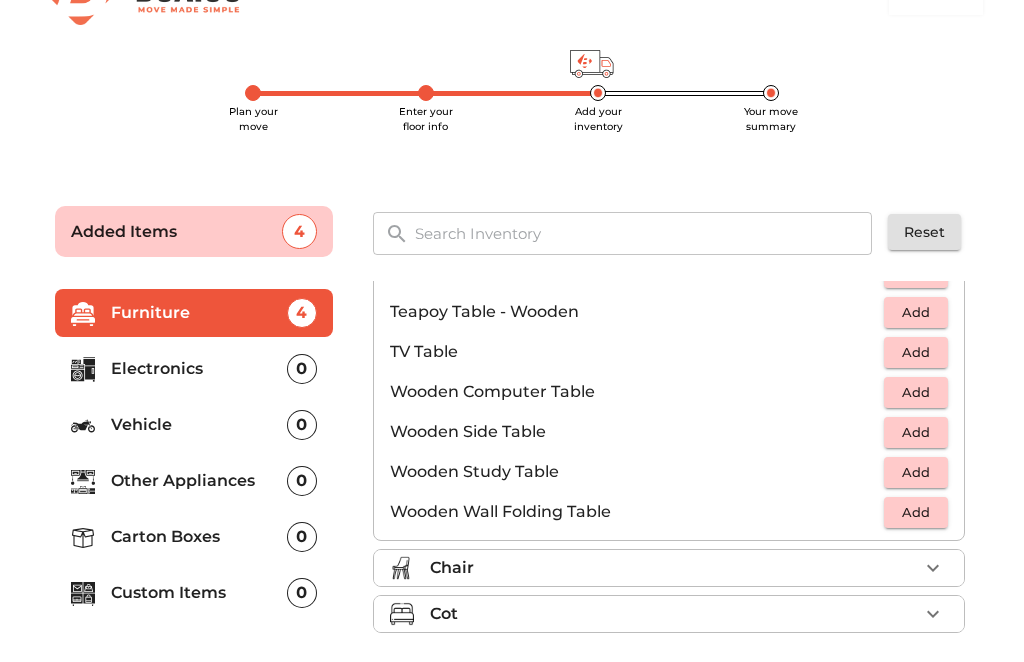 scroll, scrollTop: 1244, scrollLeft: 0, axis: vertical 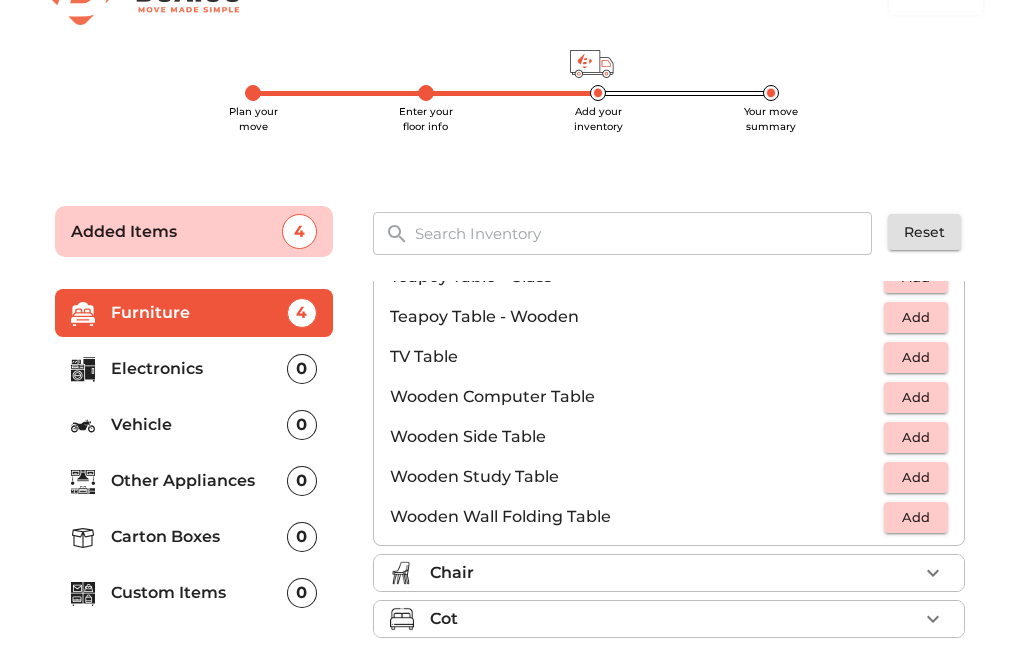click on "Add" at bounding box center (916, 478) 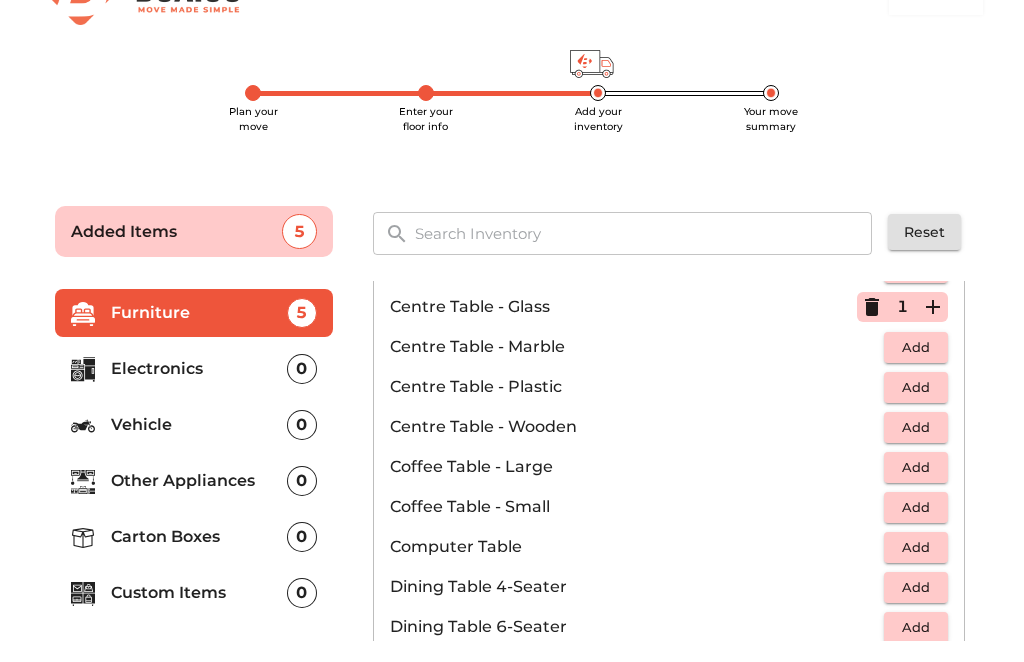 scroll, scrollTop: 151, scrollLeft: 0, axis: vertical 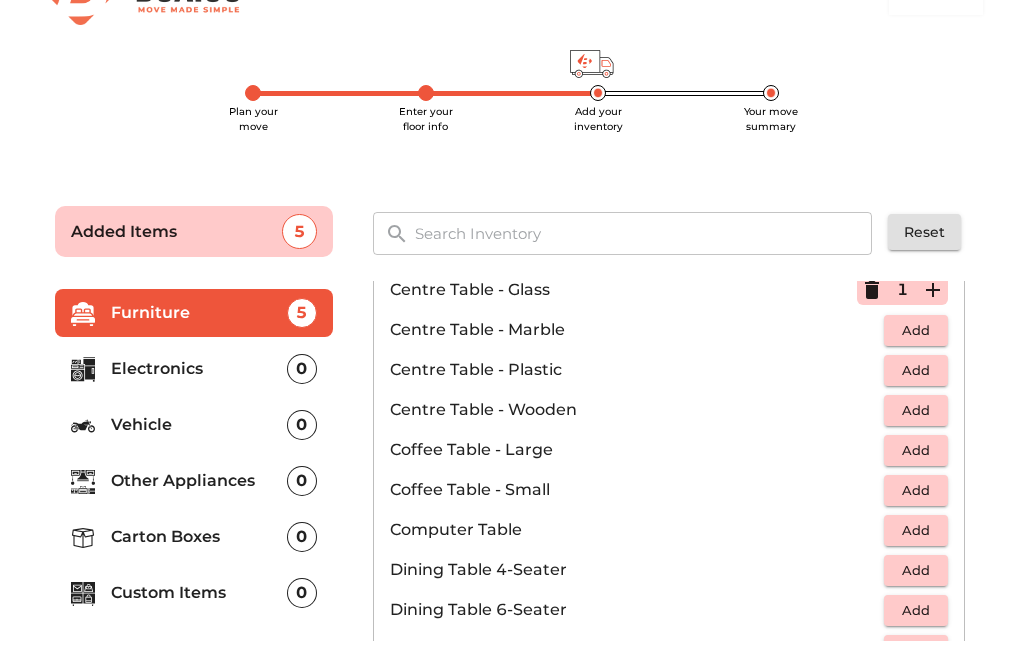 click on "Add" at bounding box center [916, 491] 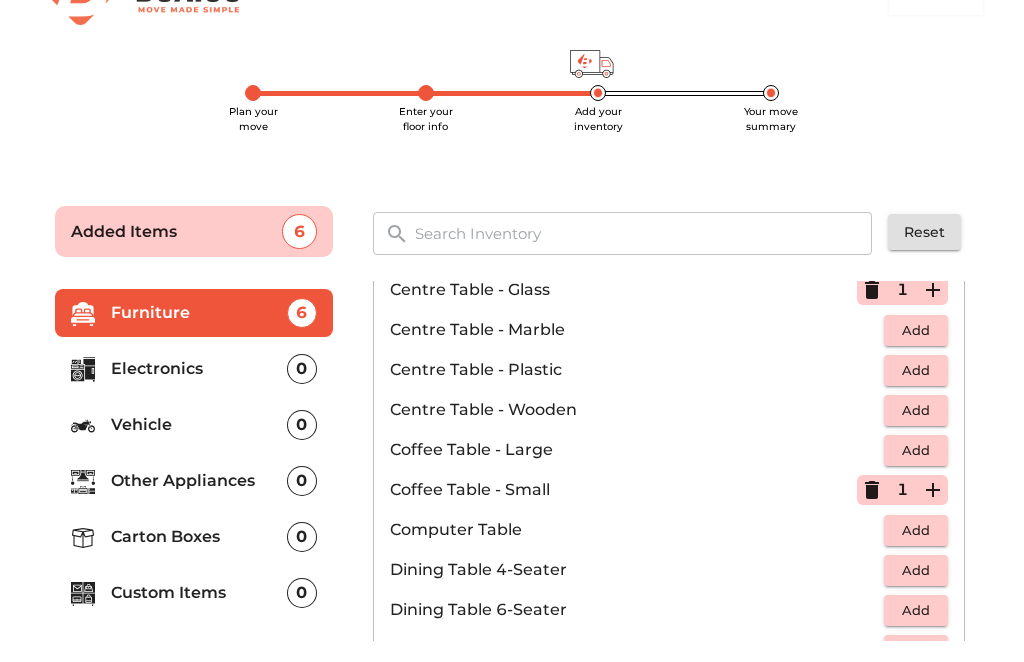 click 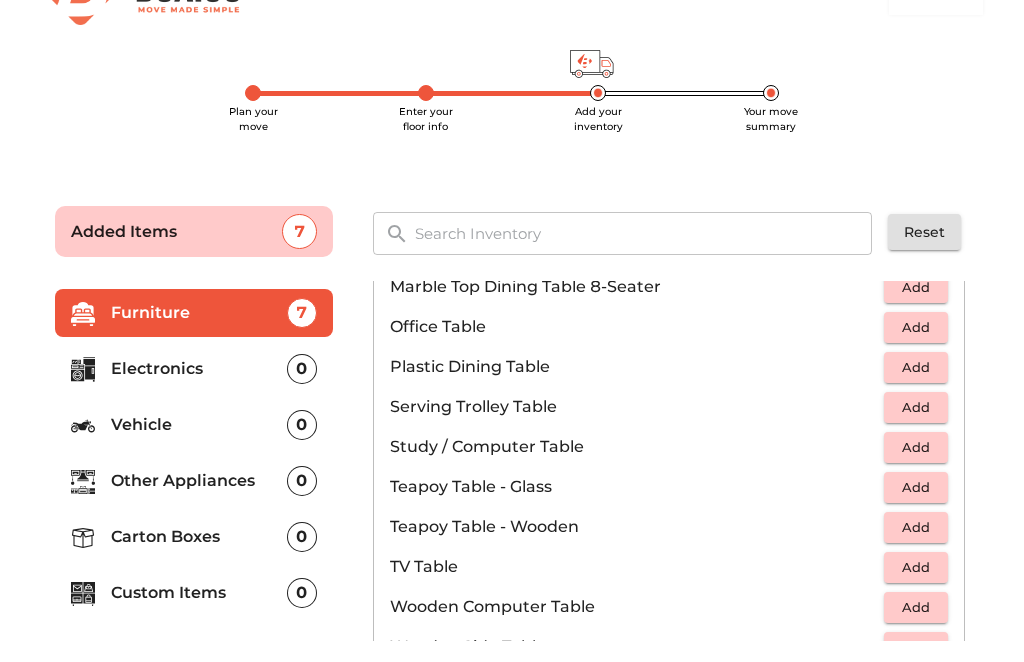 scroll, scrollTop: 1041, scrollLeft: 0, axis: vertical 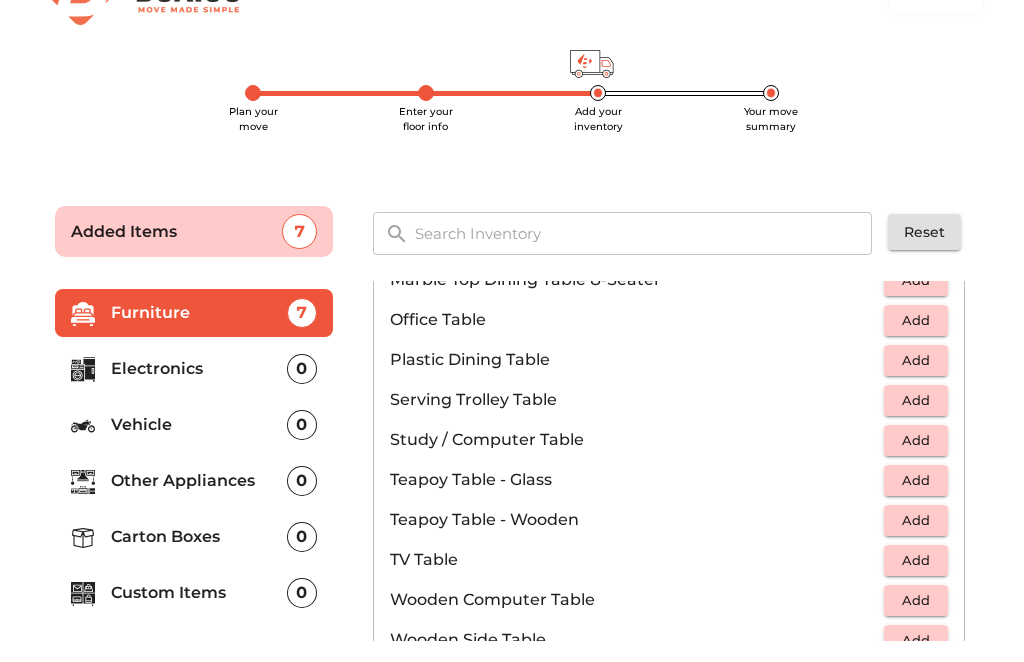 click on "Add" at bounding box center [916, 521] 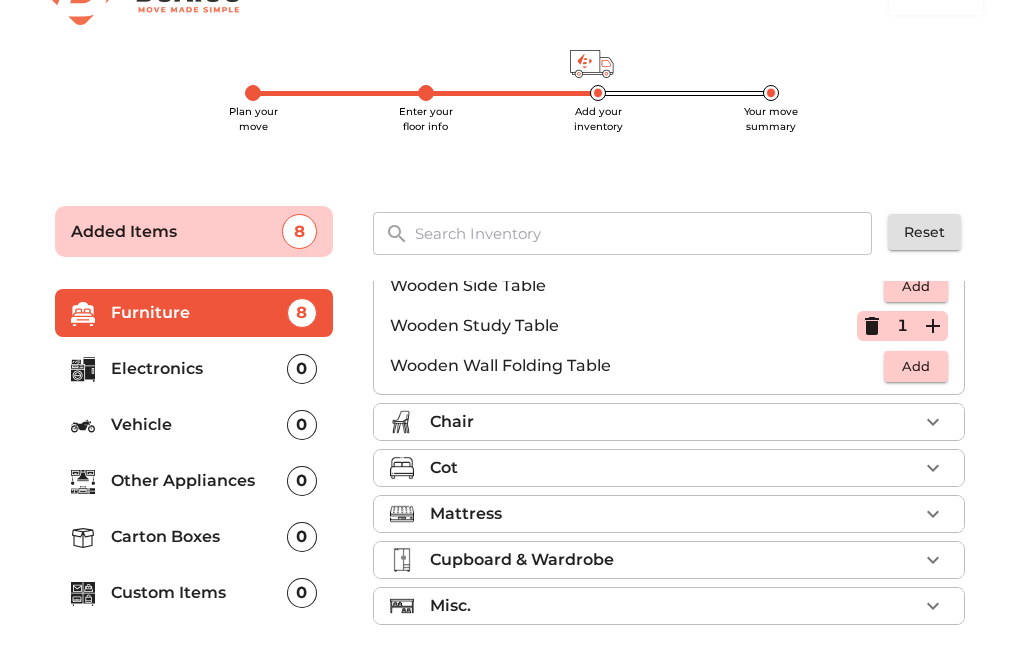 scroll, scrollTop: 1395, scrollLeft: 0, axis: vertical 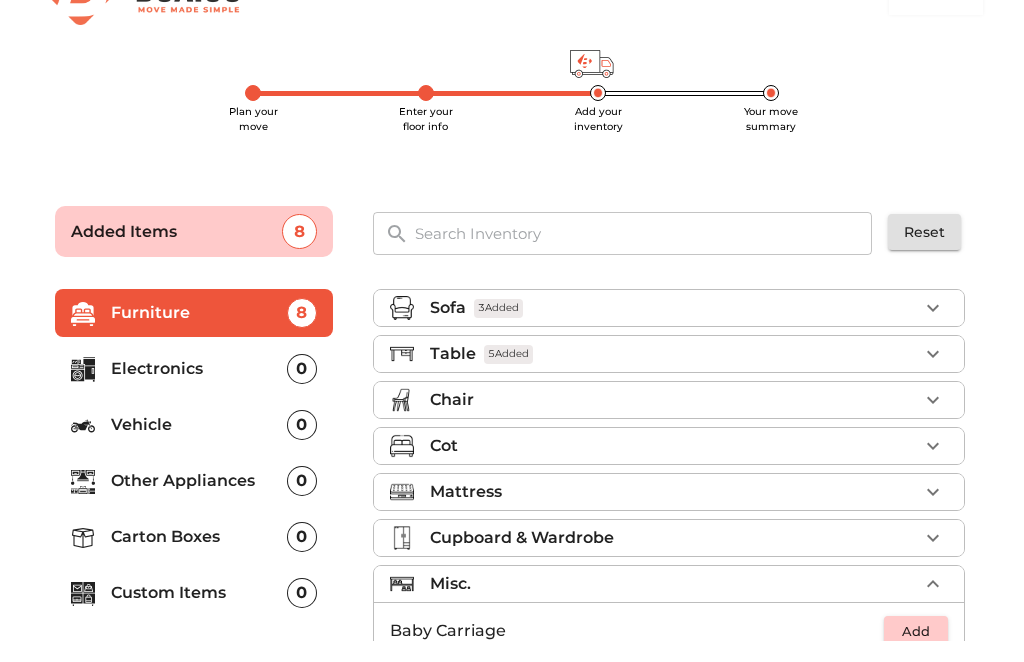 click at bounding box center (933, 355) 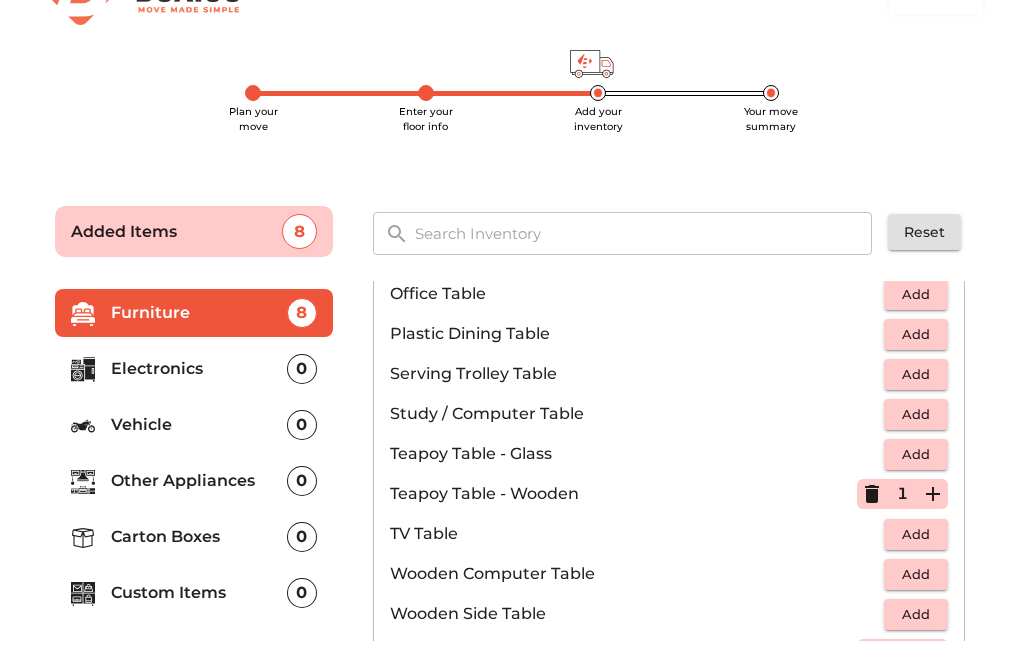 scroll, scrollTop: 1065, scrollLeft: 0, axis: vertical 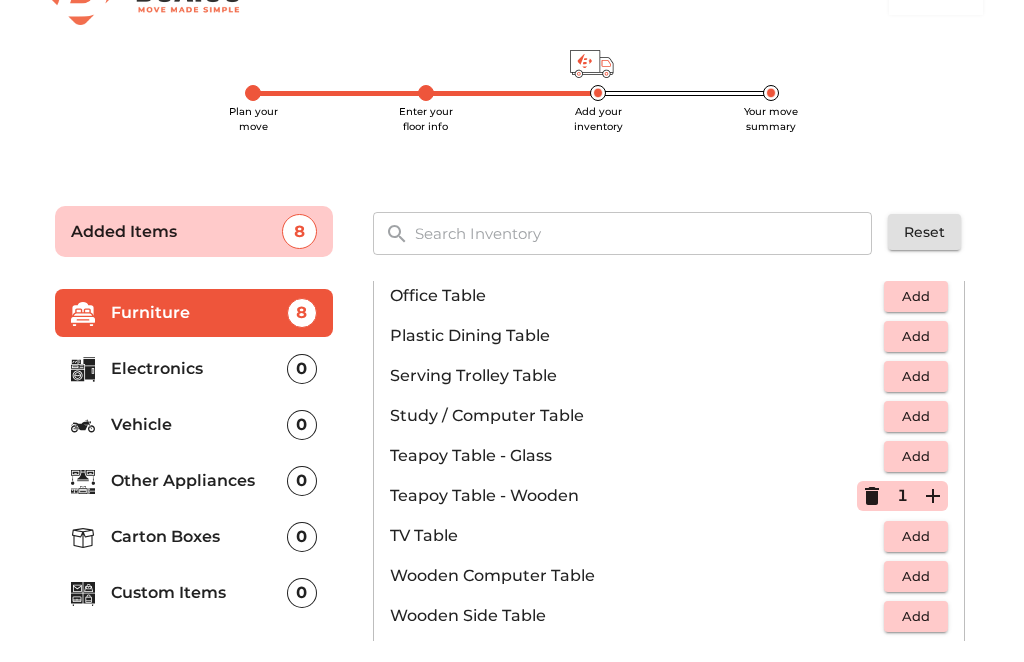 click 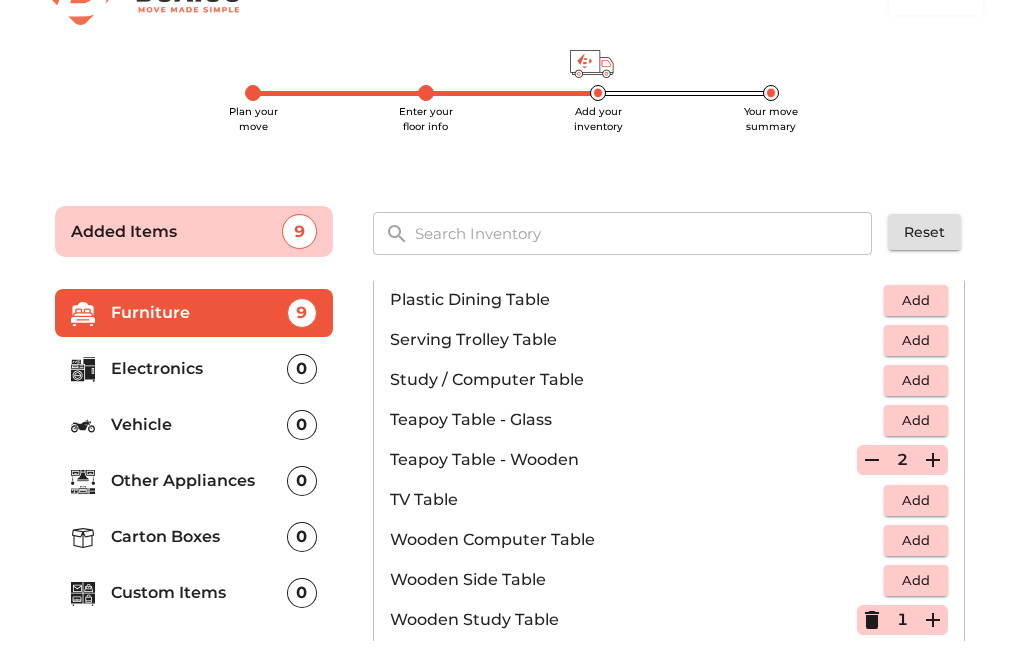scroll, scrollTop: 1105, scrollLeft: 0, axis: vertical 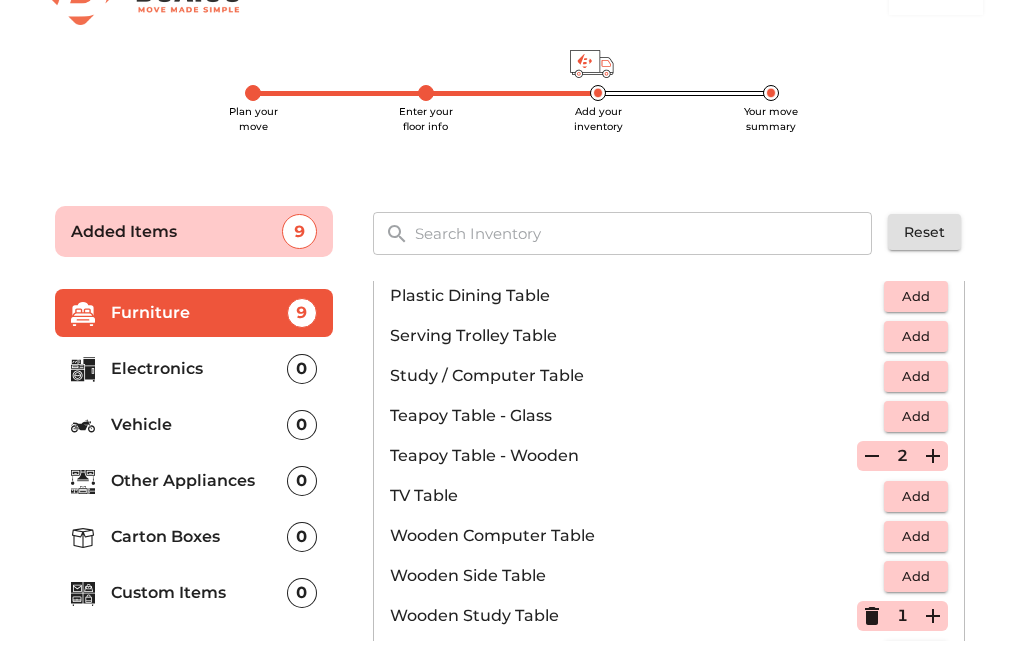 click 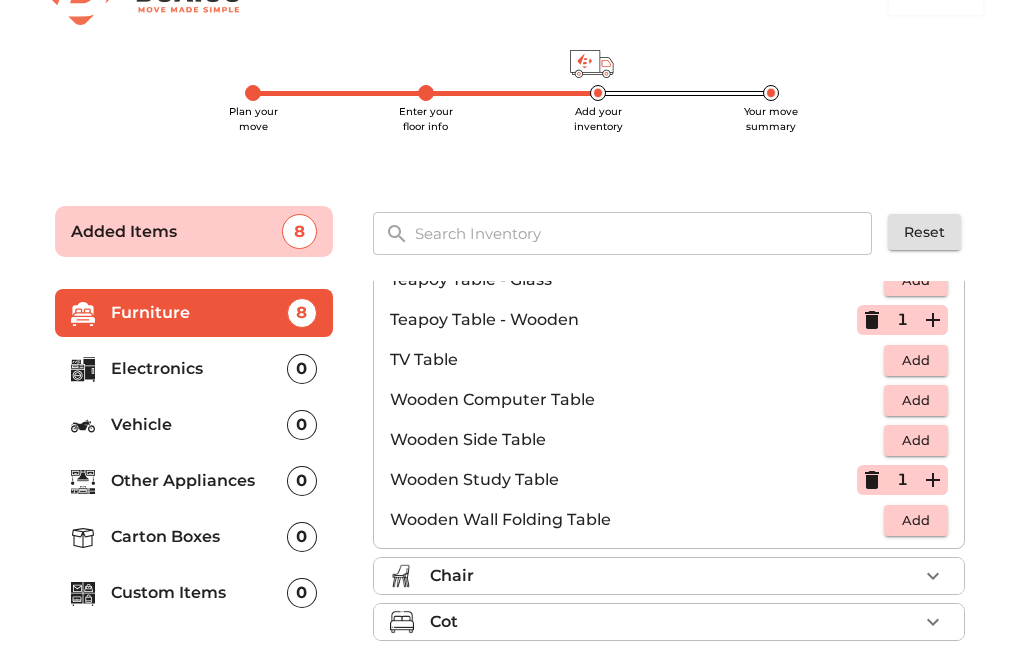 scroll, scrollTop: 1241, scrollLeft: 0, axis: vertical 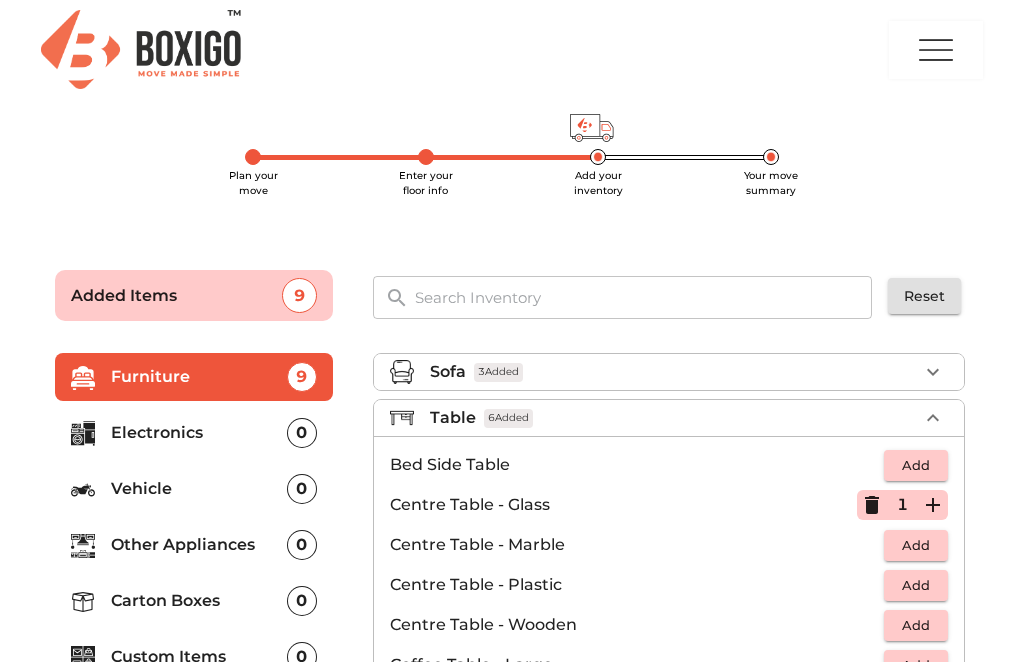 click 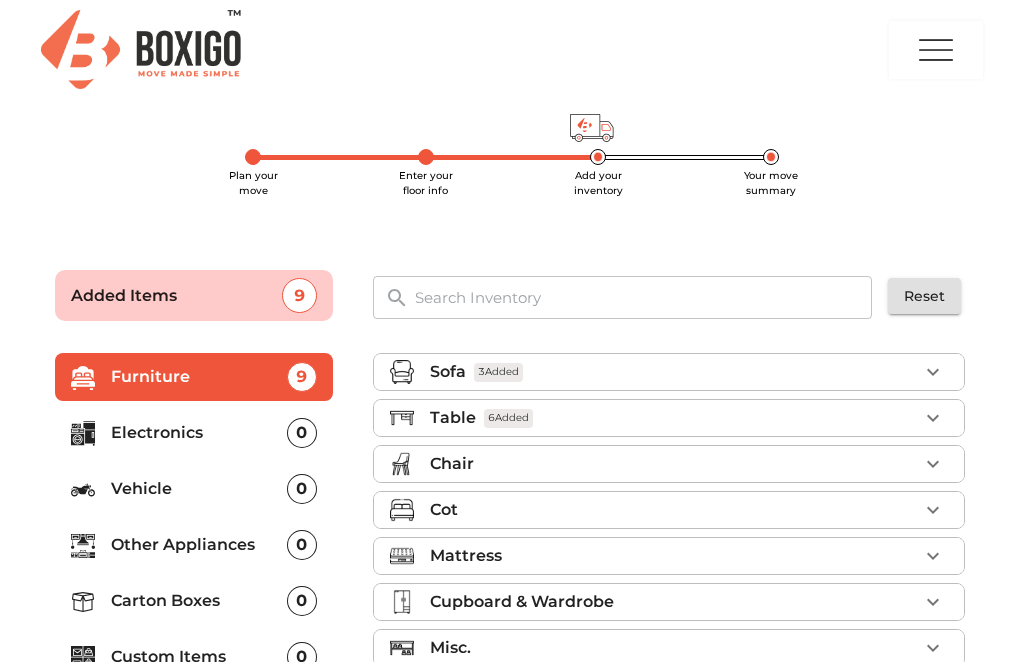 click 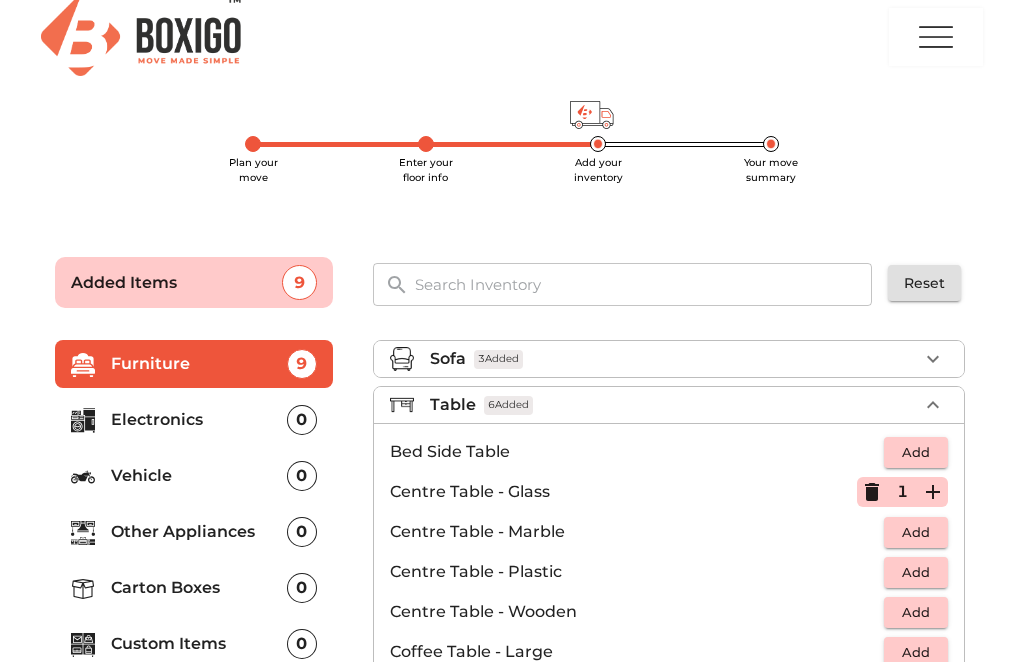 scroll, scrollTop: 63, scrollLeft: 0, axis: vertical 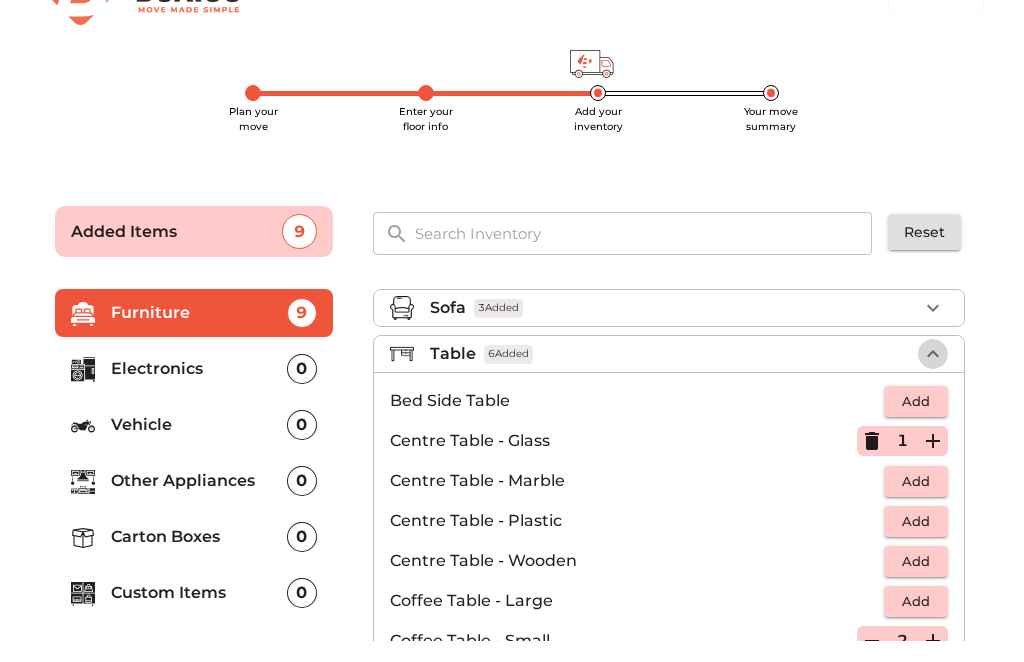 click 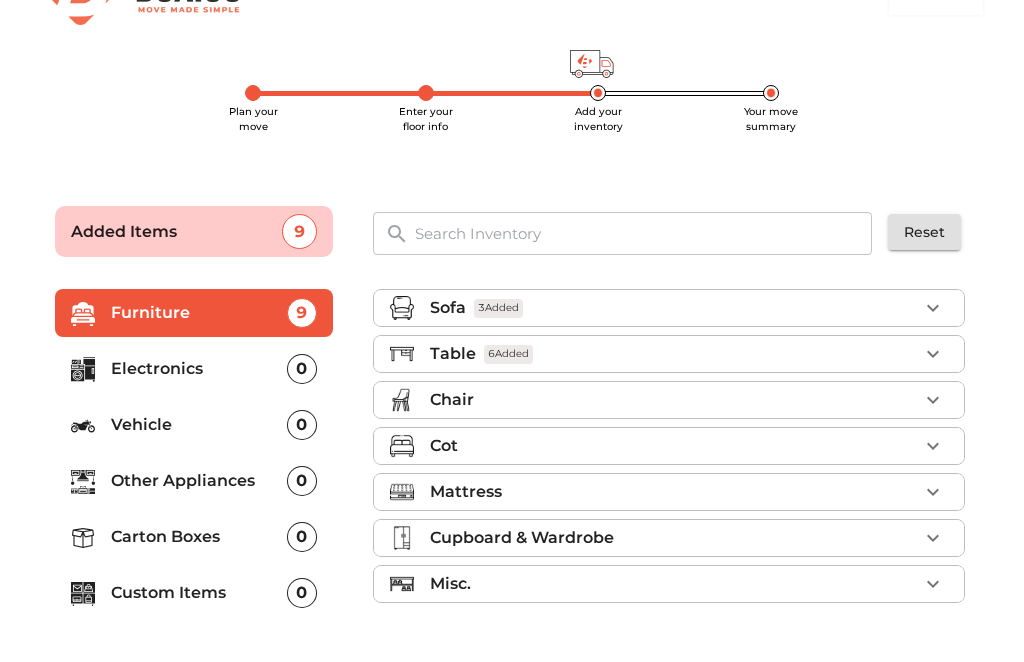 click 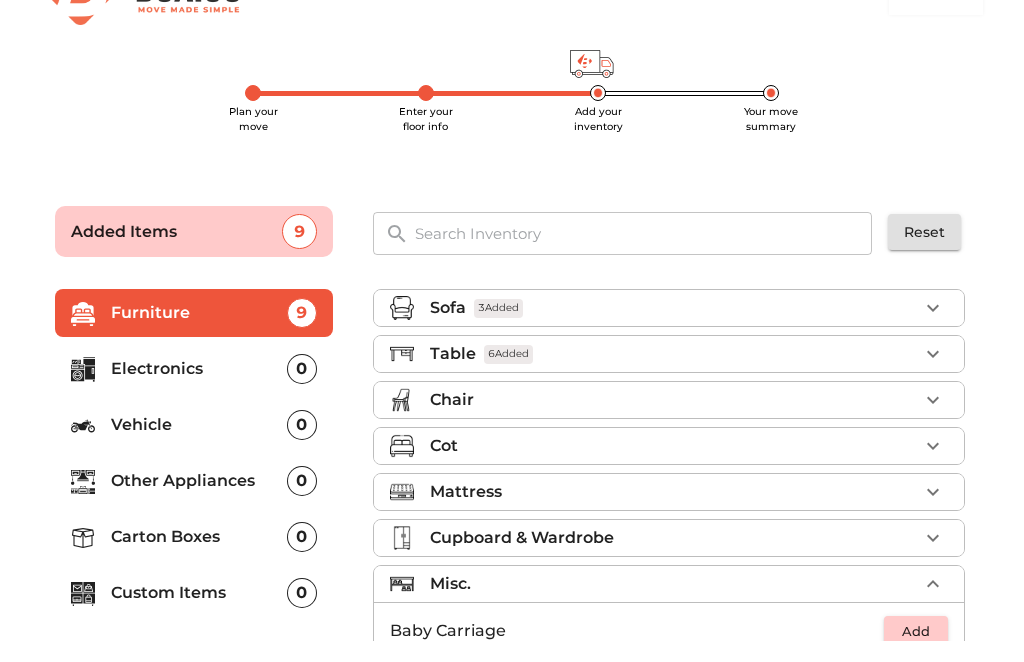 scroll, scrollTop: 63, scrollLeft: 0, axis: vertical 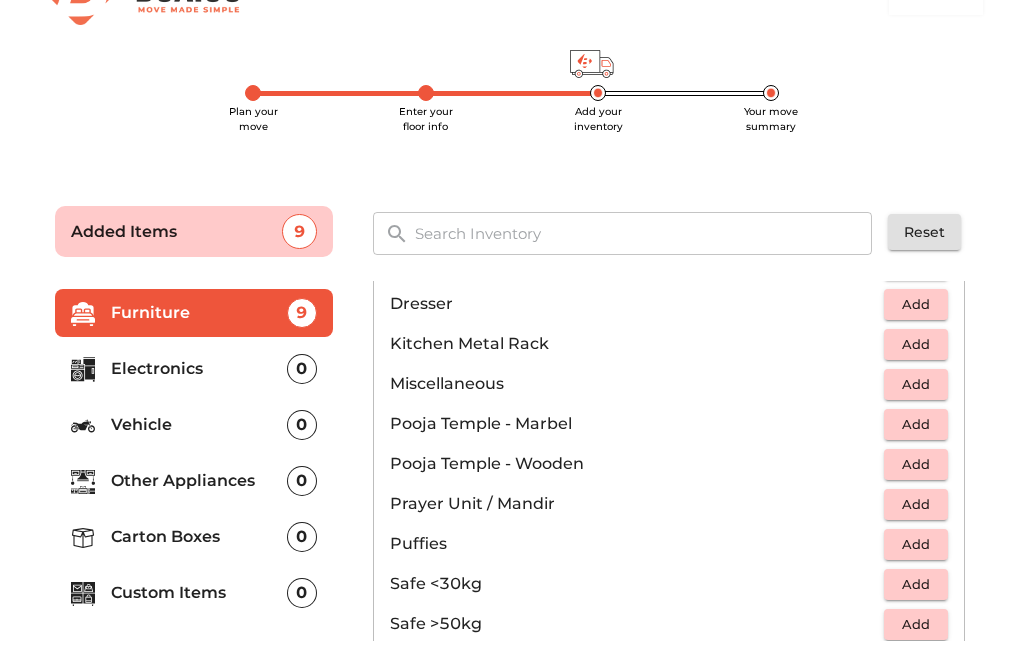 click on "Miscellaneous" at bounding box center (637, 385) 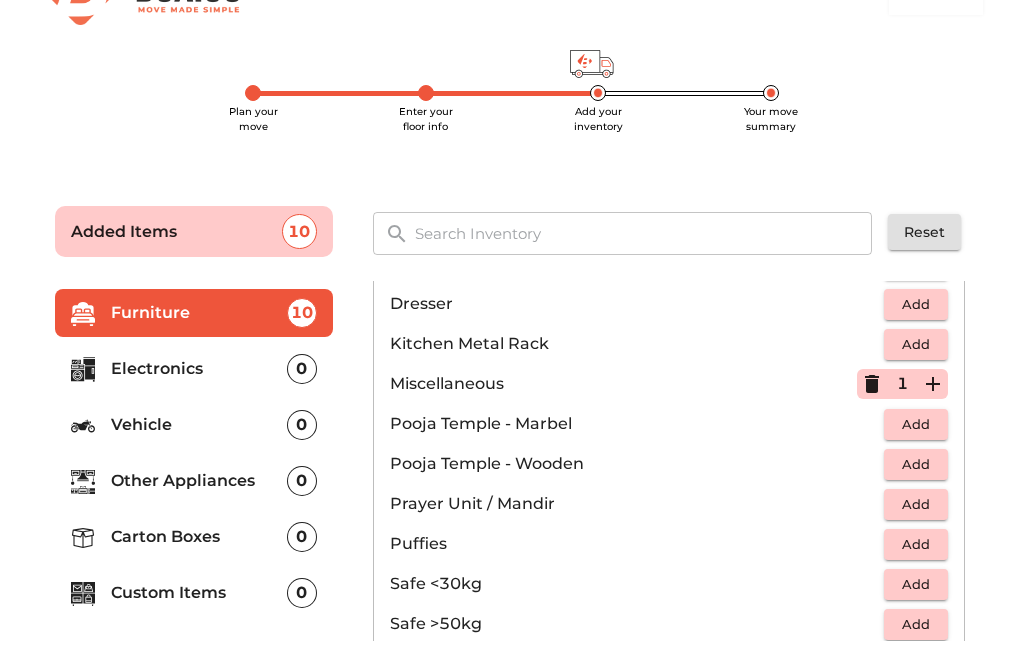scroll, scrollTop: 63, scrollLeft: 0, axis: vertical 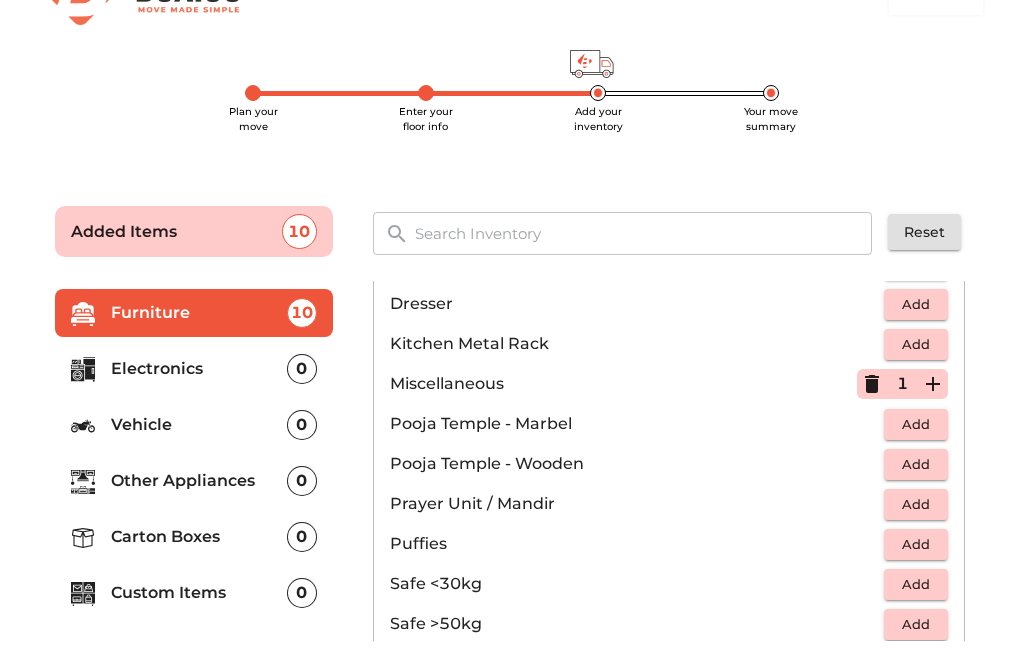 click 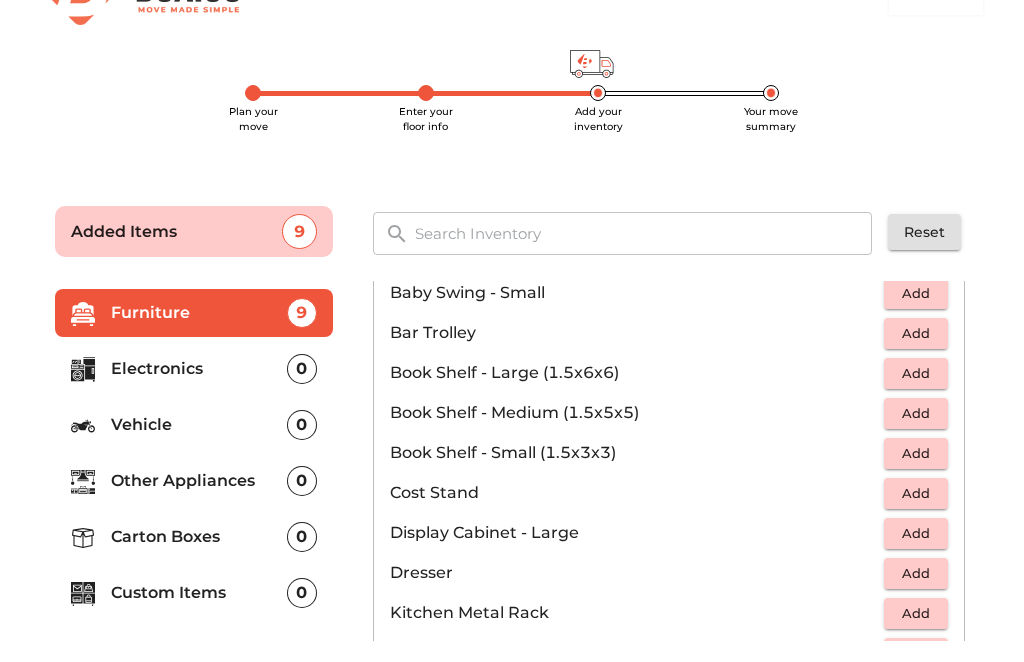 scroll, scrollTop: 417, scrollLeft: 0, axis: vertical 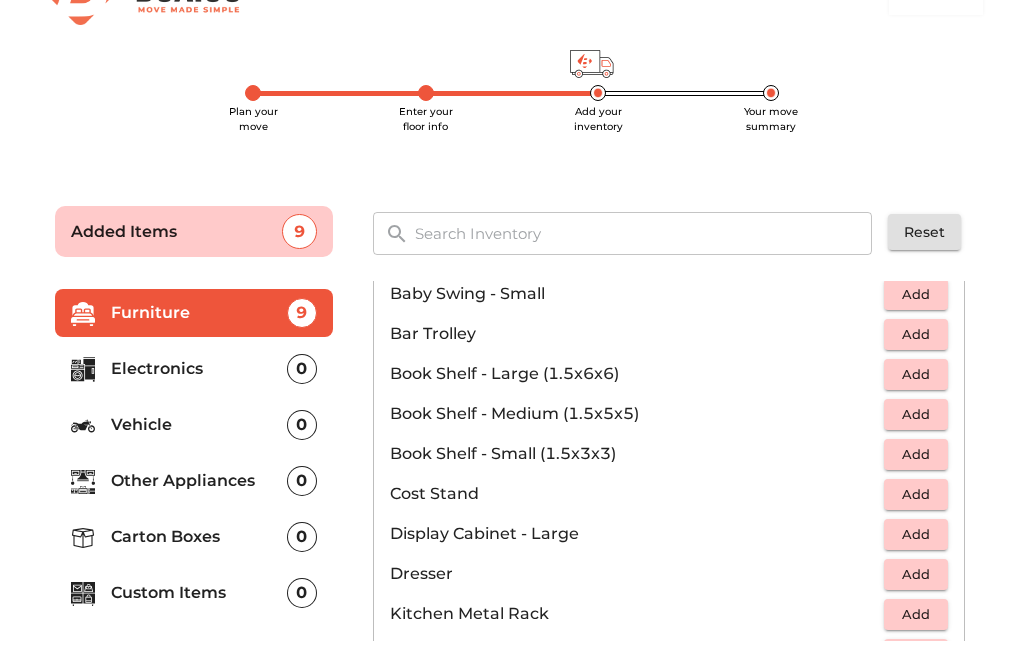 click on "Electronics" at bounding box center (199, 370) 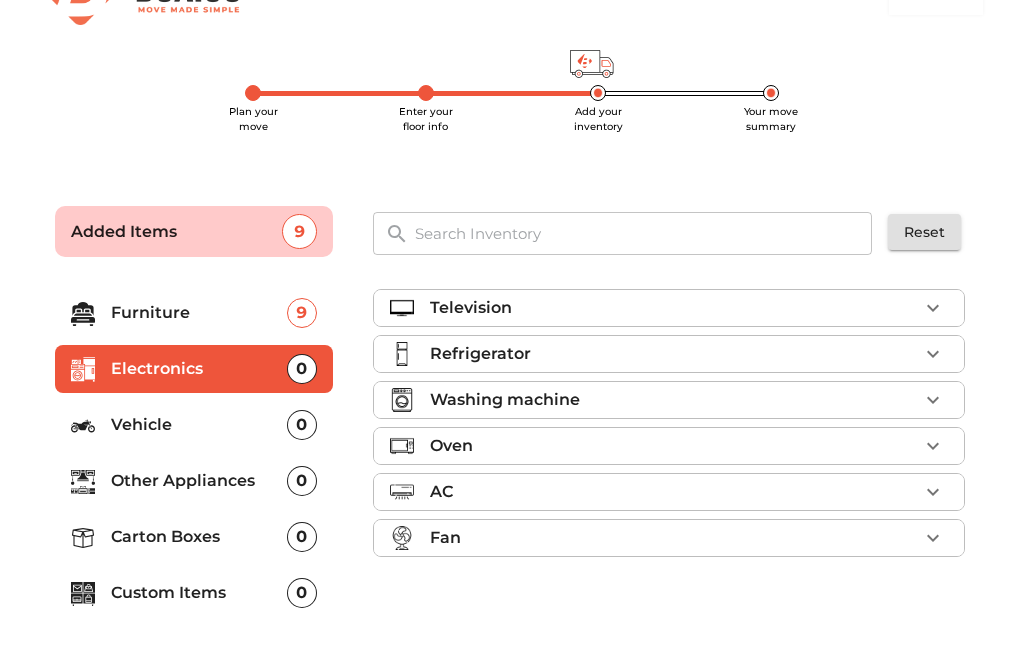 scroll, scrollTop: 0, scrollLeft: 0, axis: both 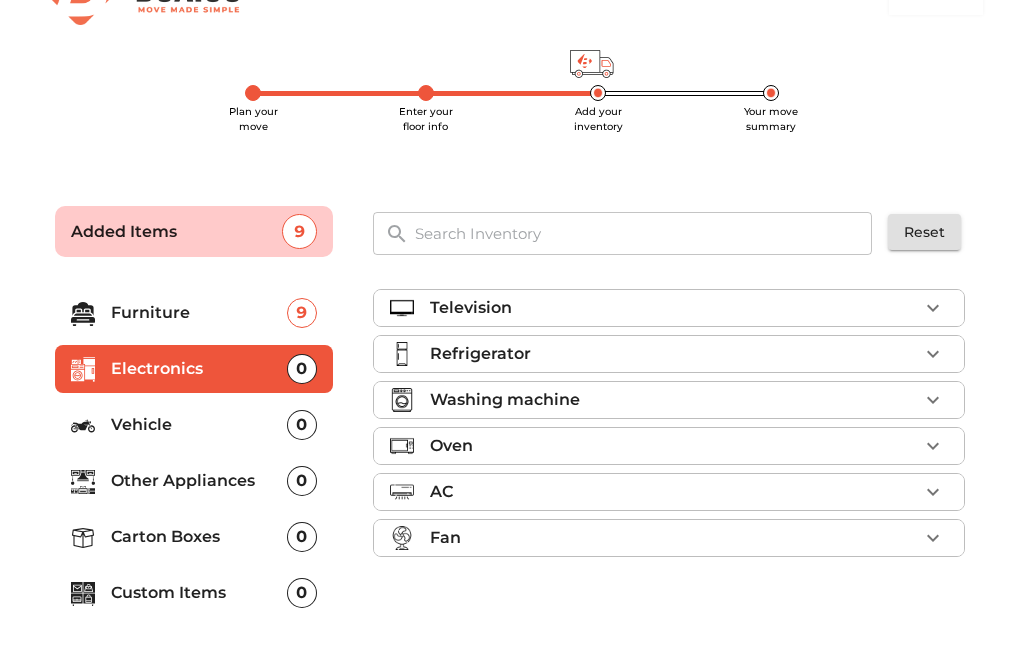 click 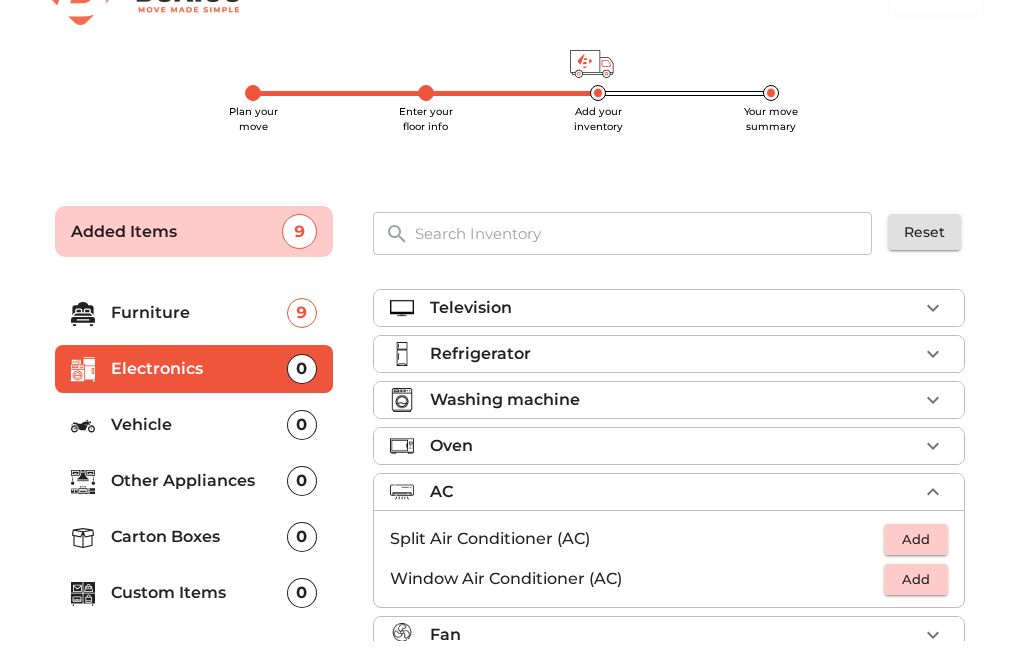 scroll, scrollTop: 63, scrollLeft: 0, axis: vertical 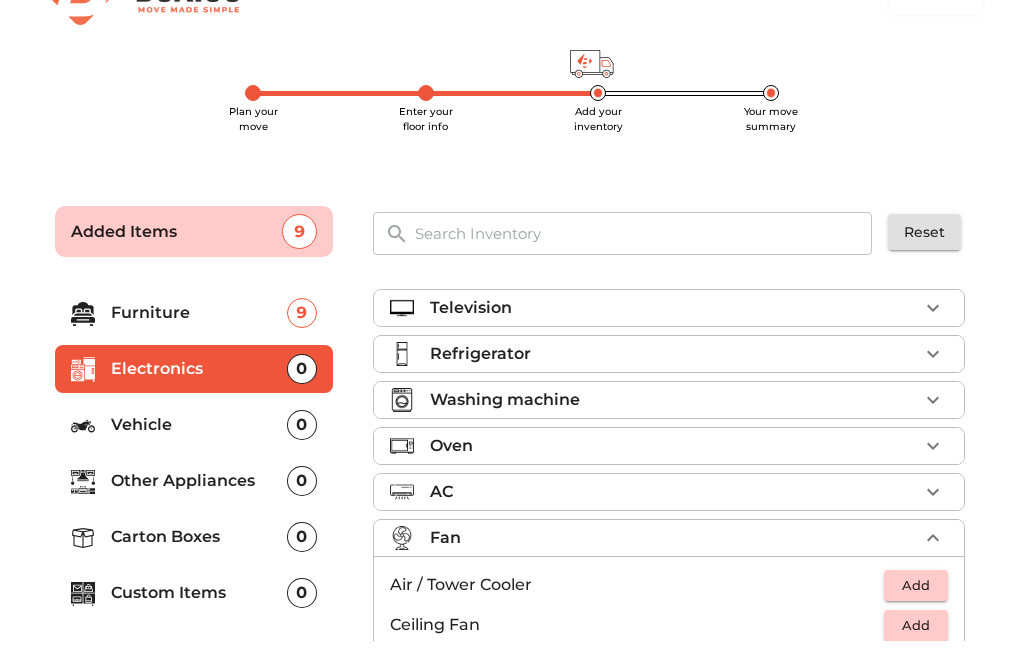 click on "Add" at bounding box center (916, 586) 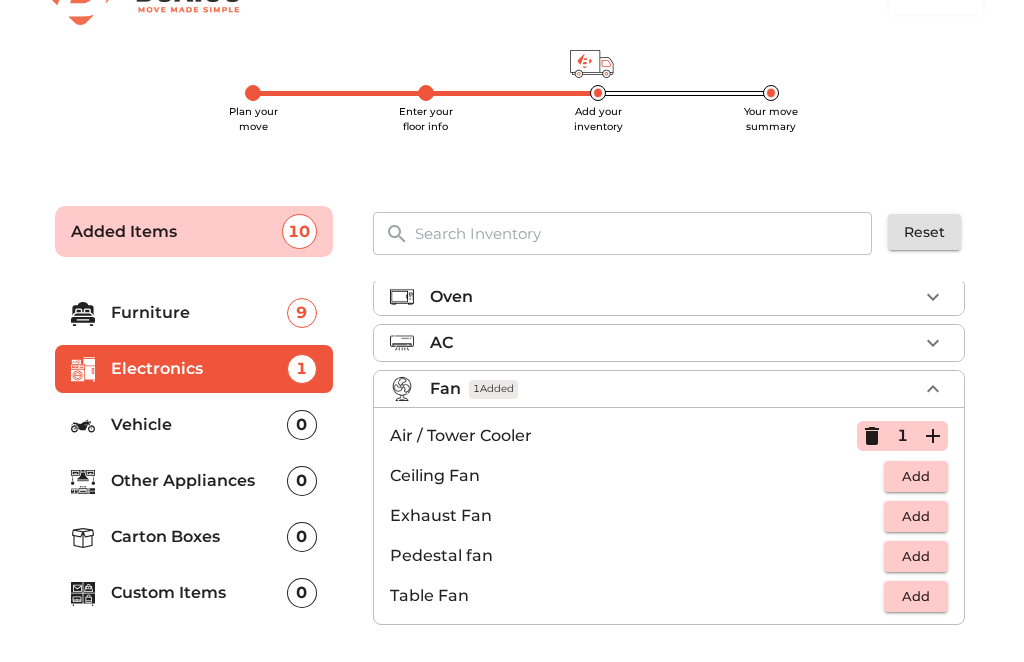 scroll, scrollTop: 149, scrollLeft: 0, axis: vertical 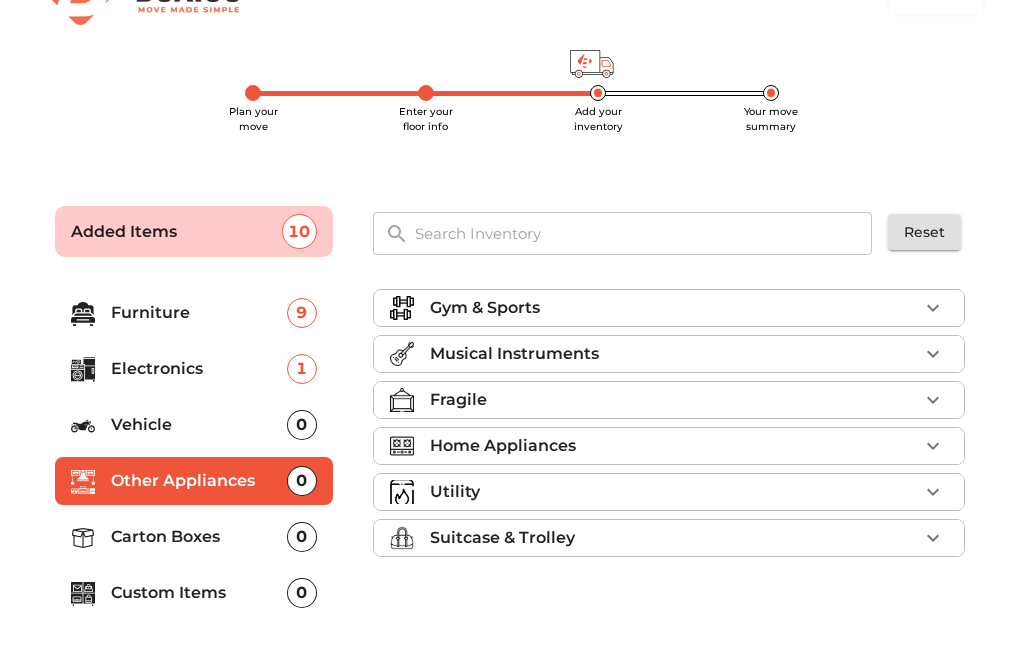 click 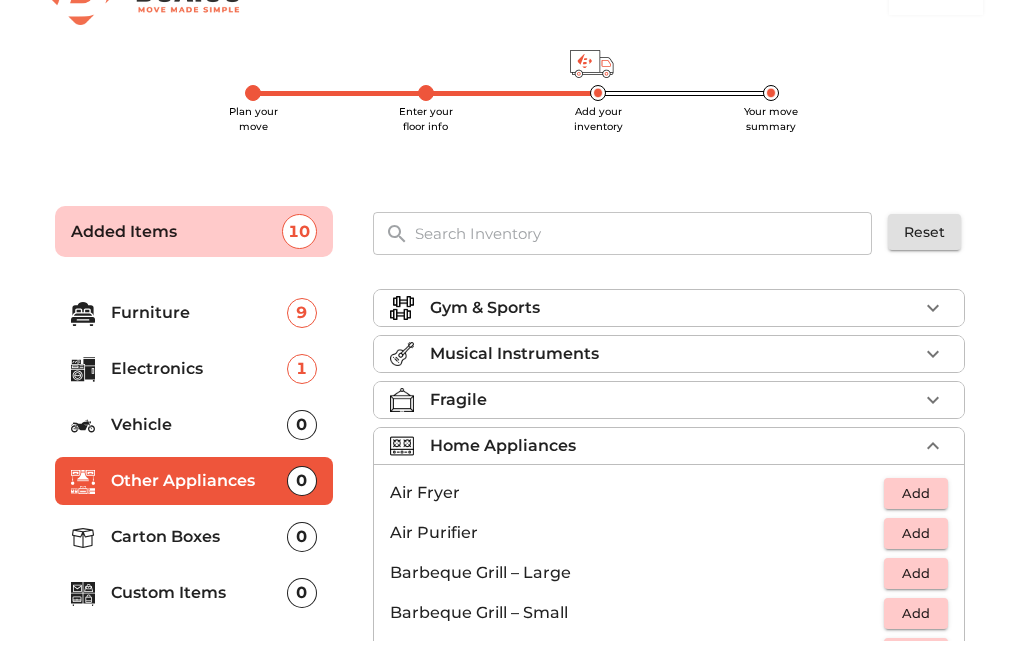 click 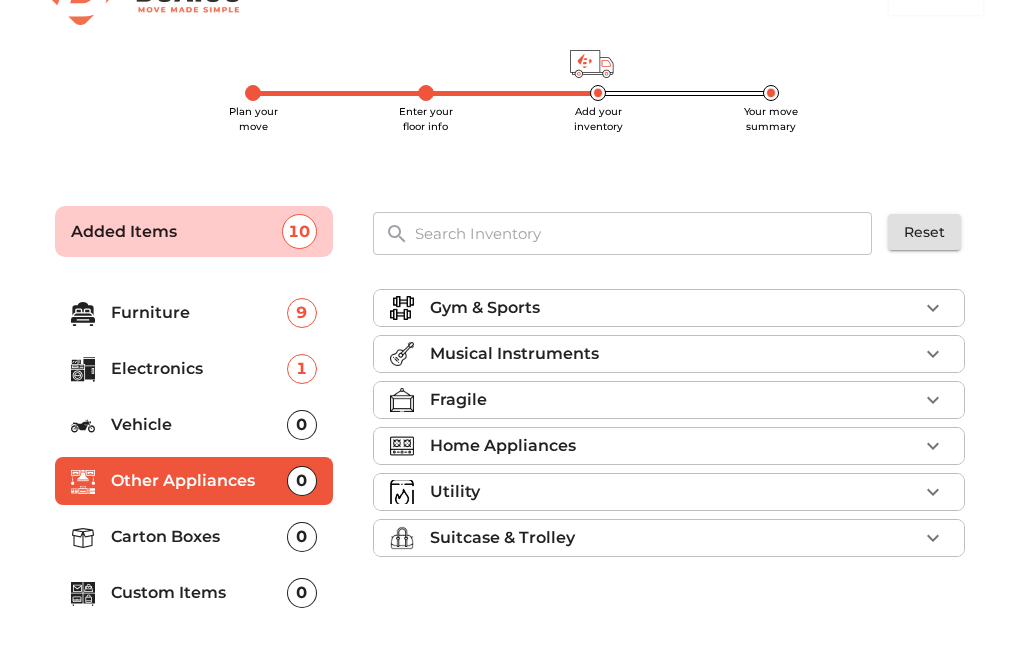 click on "Carton Boxes" at bounding box center [199, 538] 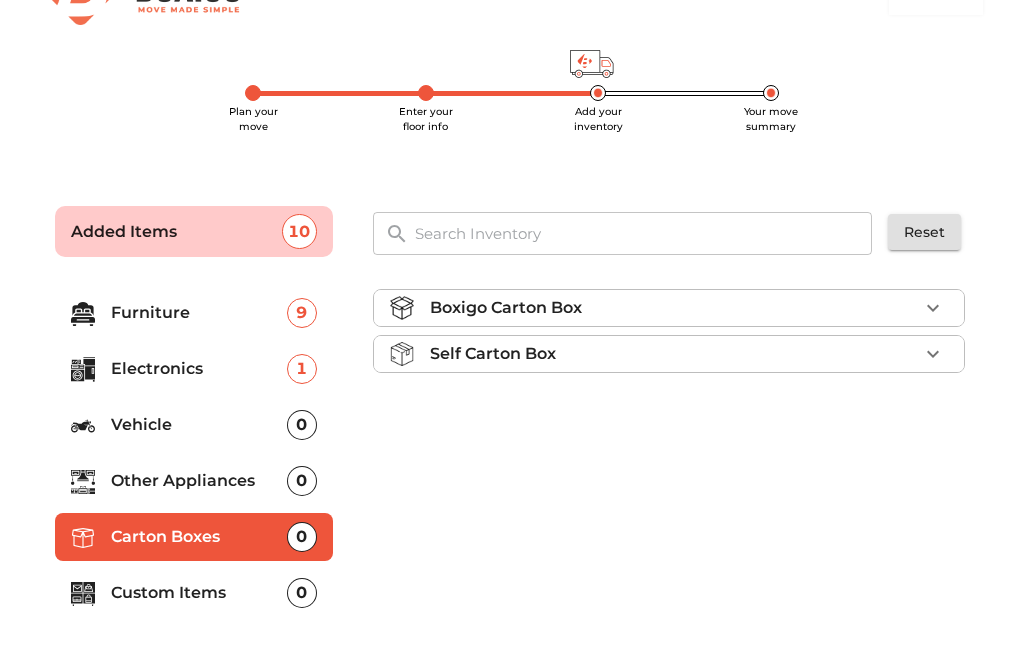 click at bounding box center [933, 355] 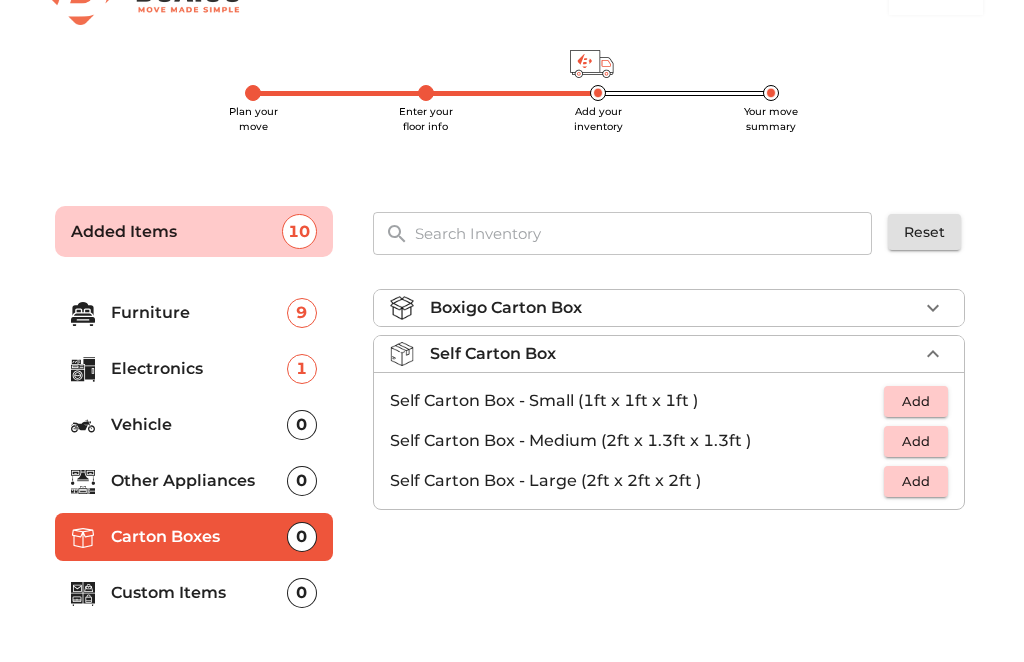 click on "Add" at bounding box center [916, 442] 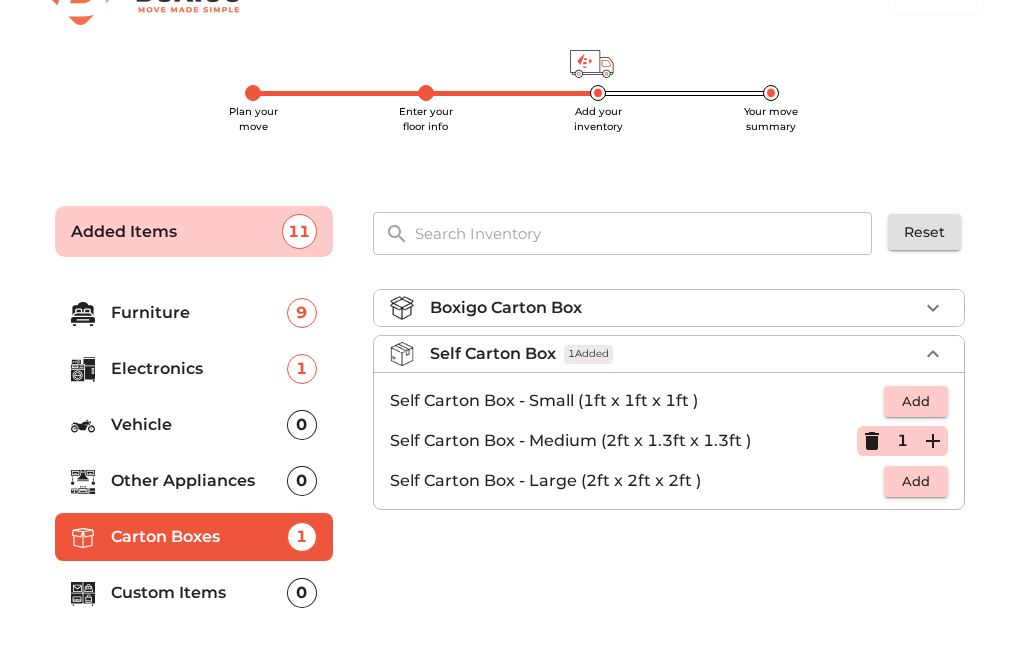 click 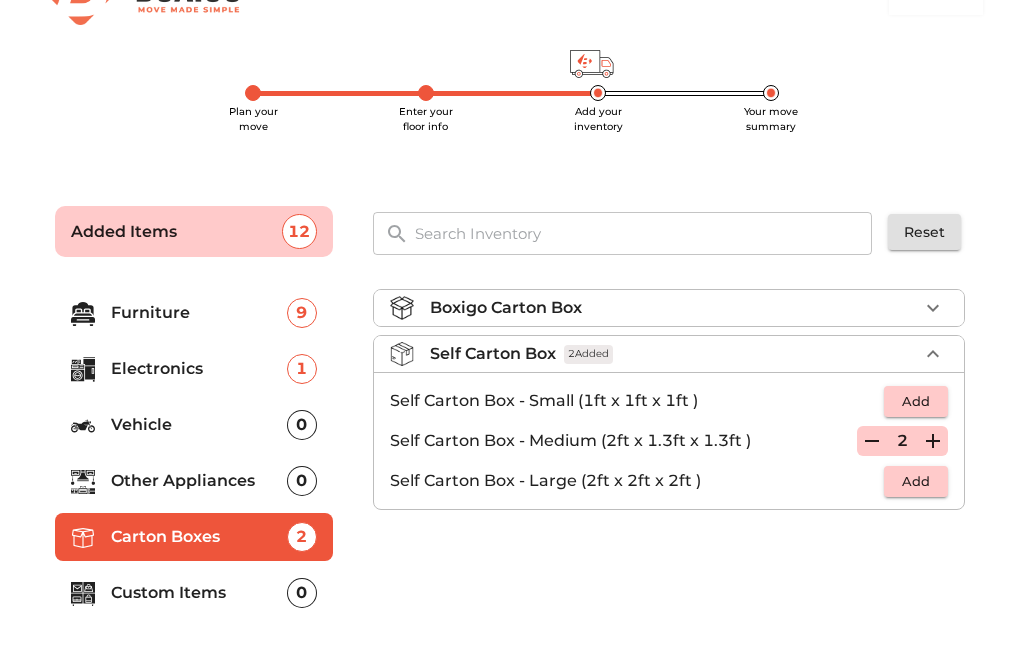 click on "Custom Items" at bounding box center (199, 594) 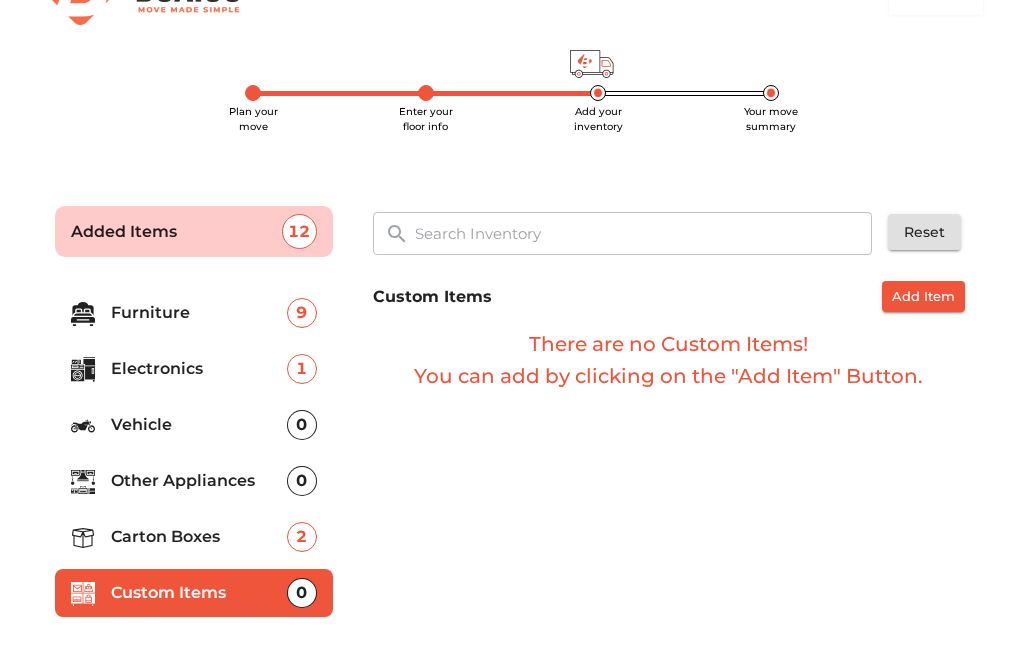 click on "Summary" at bounding box center (906, 690) 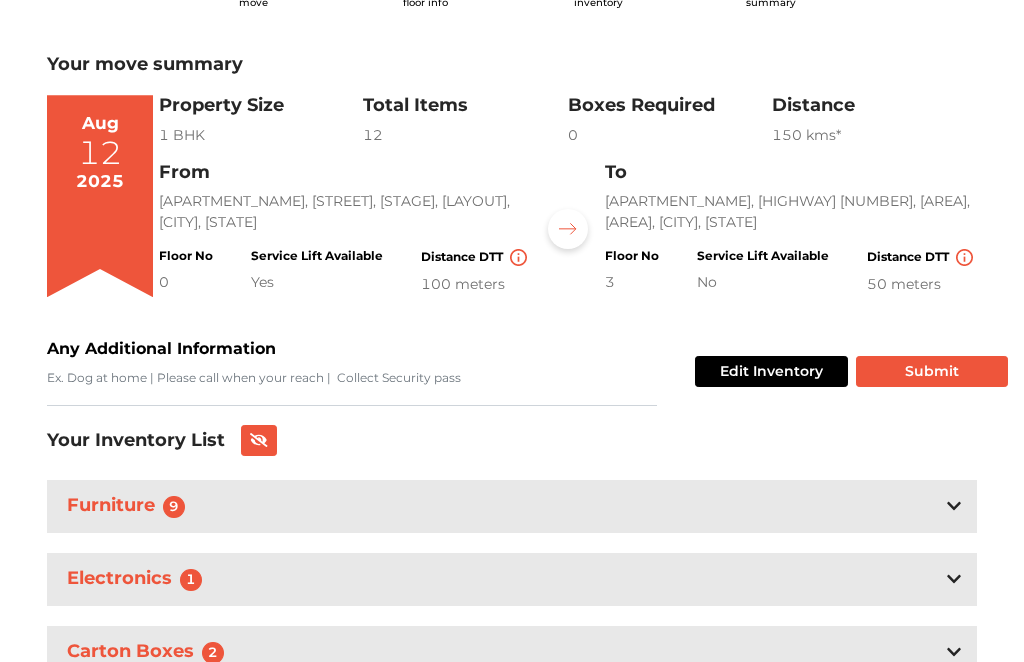 scroll, scrollTop: 210, scrollLeft: 0, axis: vertical 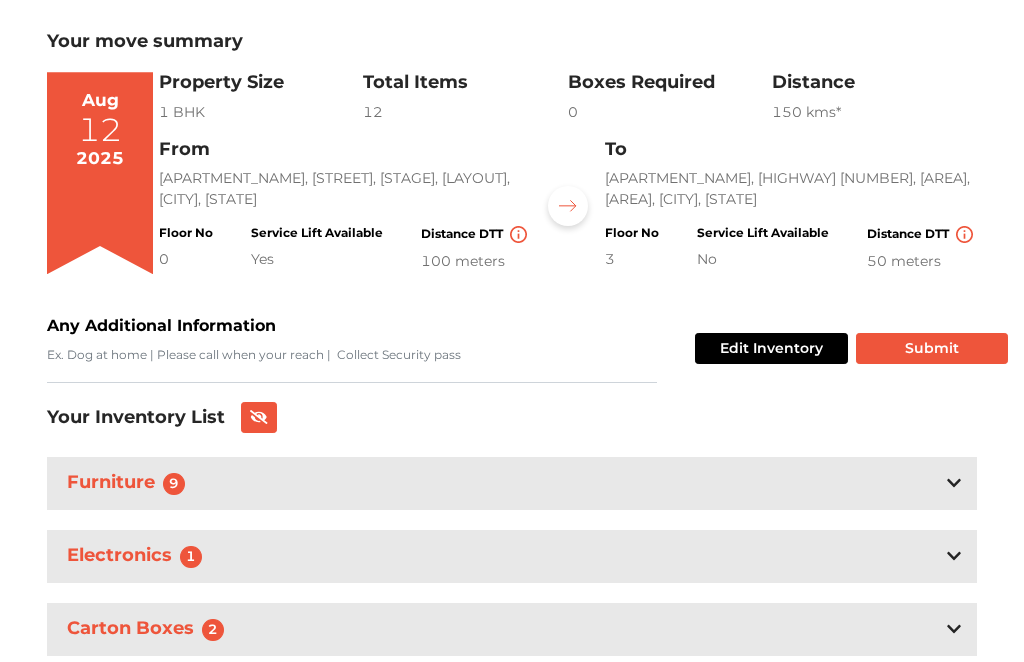click on "Submit" at bounding box center (932, 349) 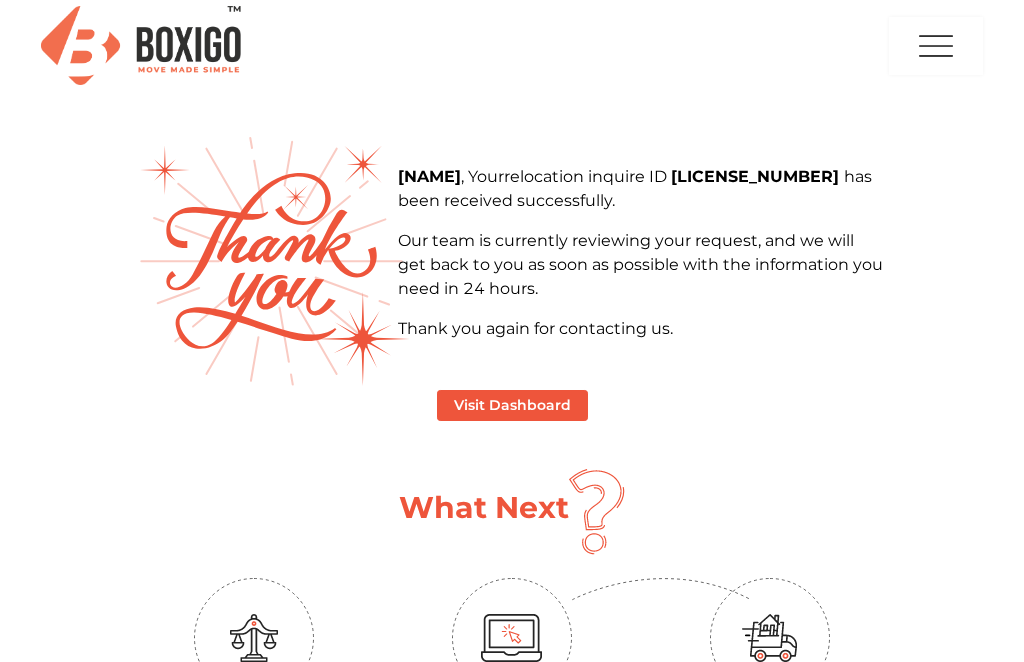 scroll, scrollTop: 3, scrollLeft: 0, axis: vertical 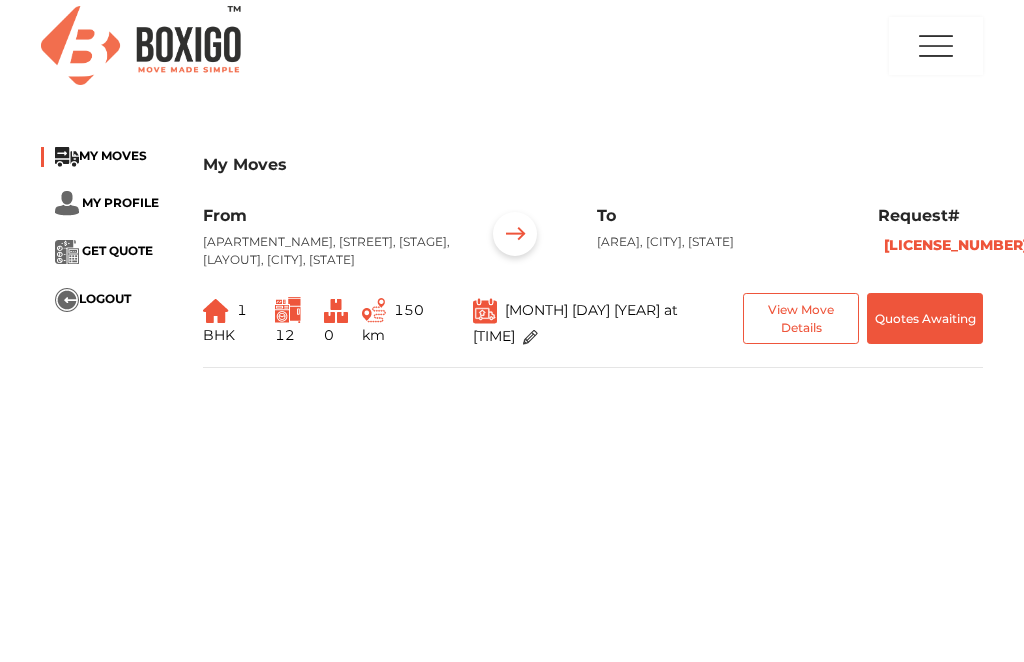 click on "GET QUOTE" at bounding box center [117, 250] 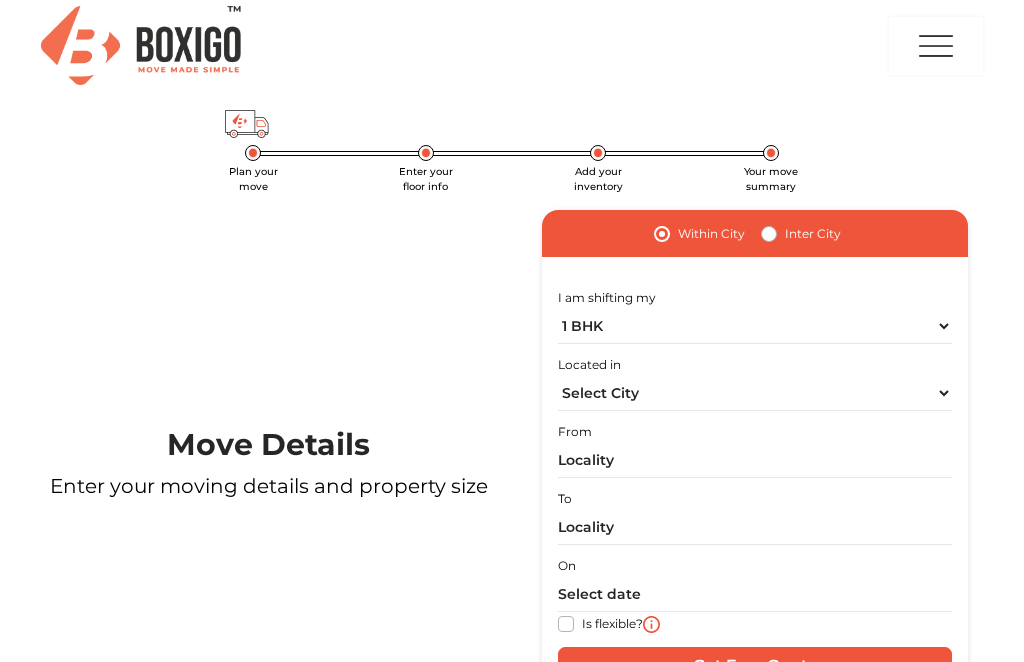 click at bounding box center (936, 46) 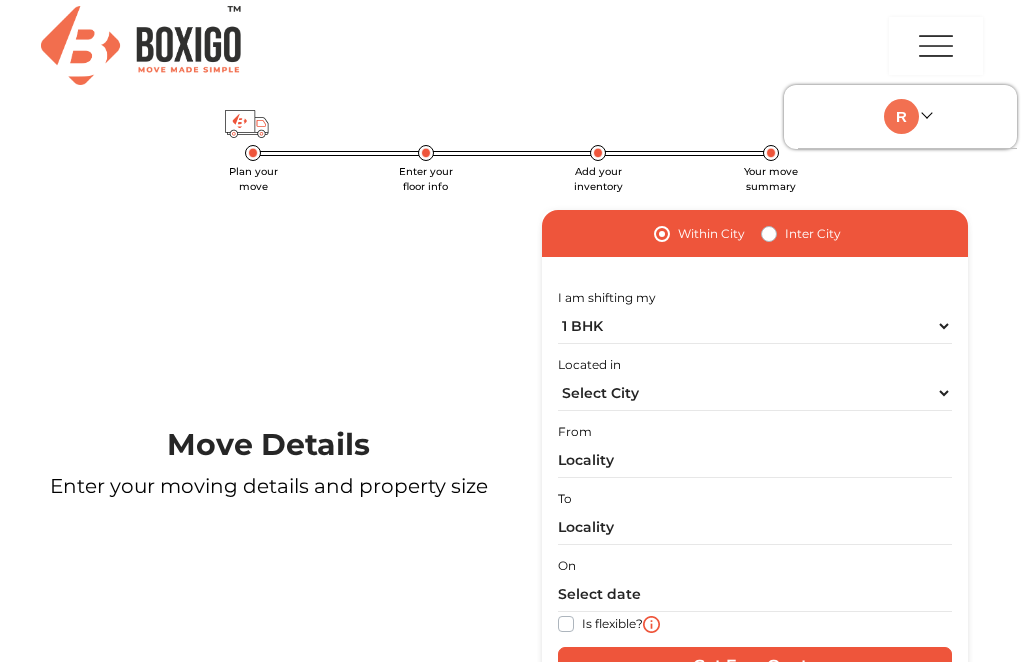 click at bounding box center (141, 45) 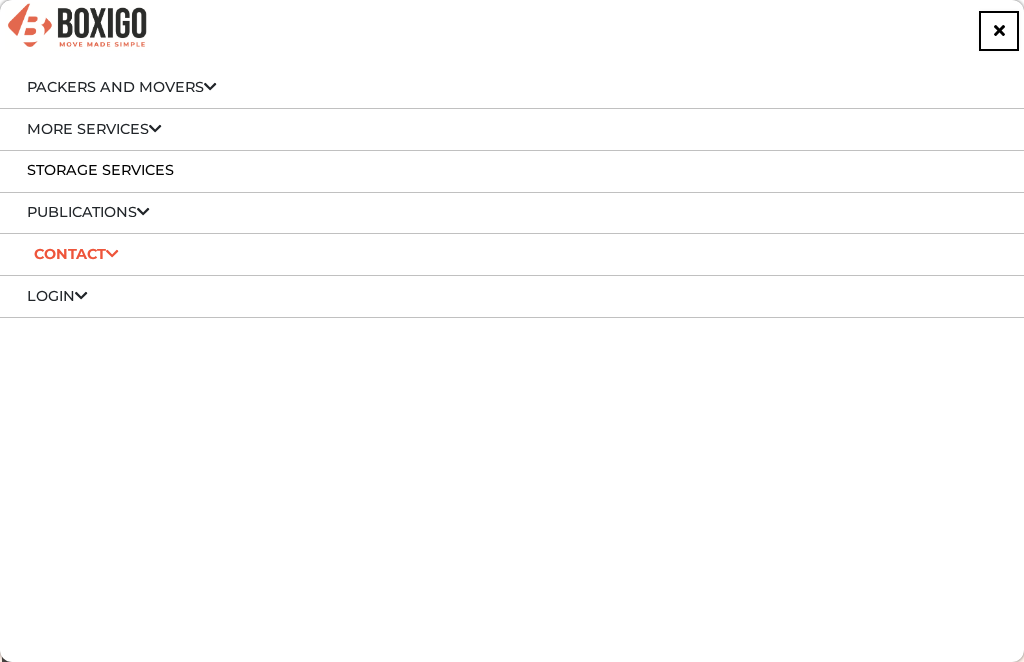 scroll, scrollTop: 0, scrollLeft: 0, axis: both 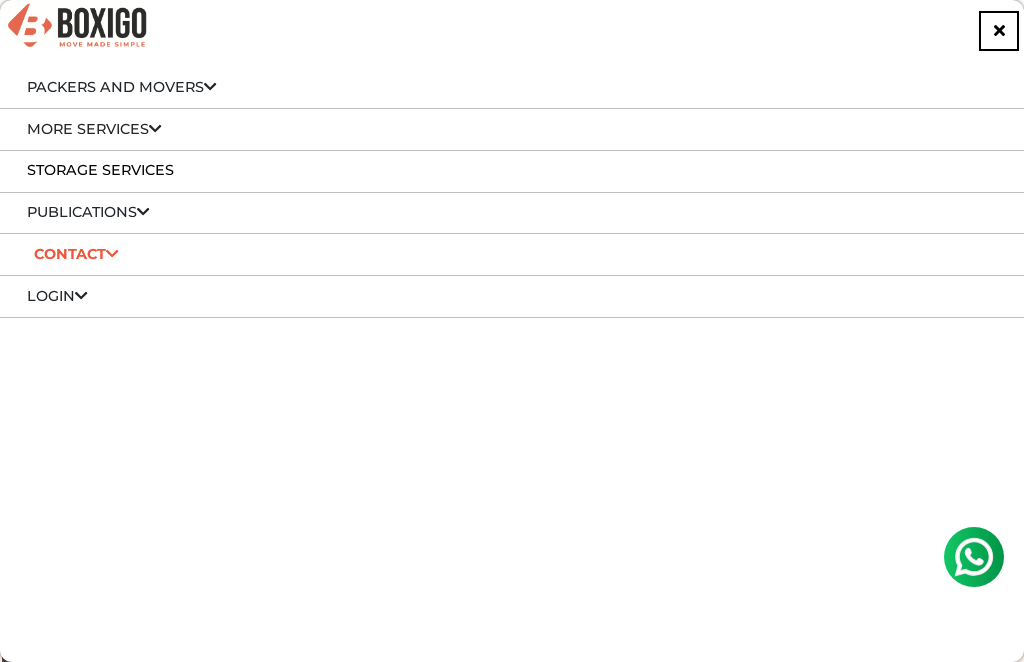 click on "Contact" at bounding box center [76, 254] 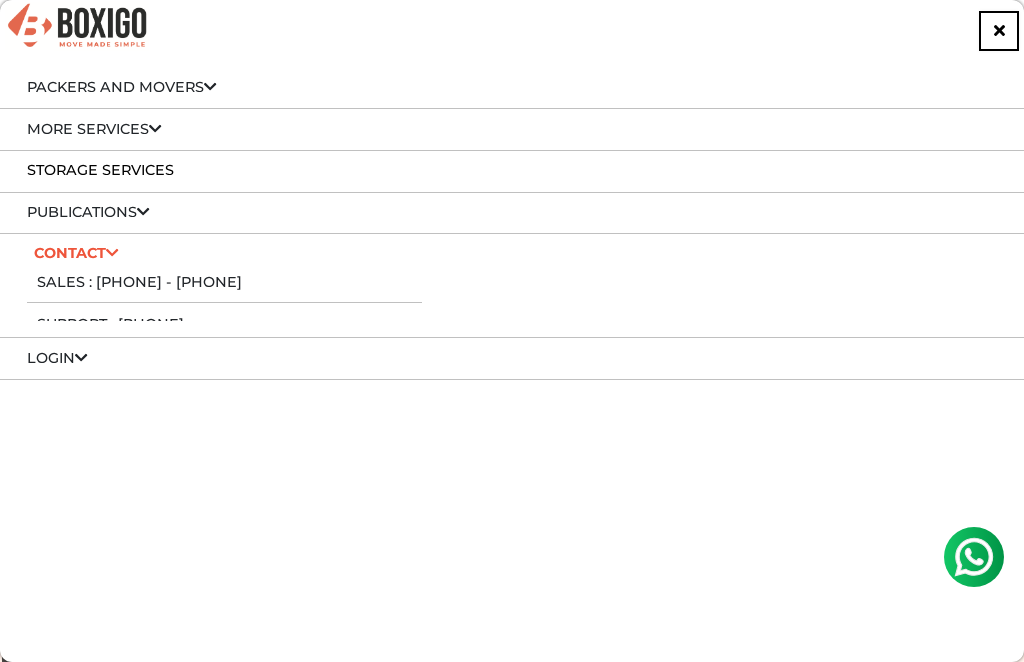 scroll, scrollTop: 0, scrollLeft: 0, axis: both 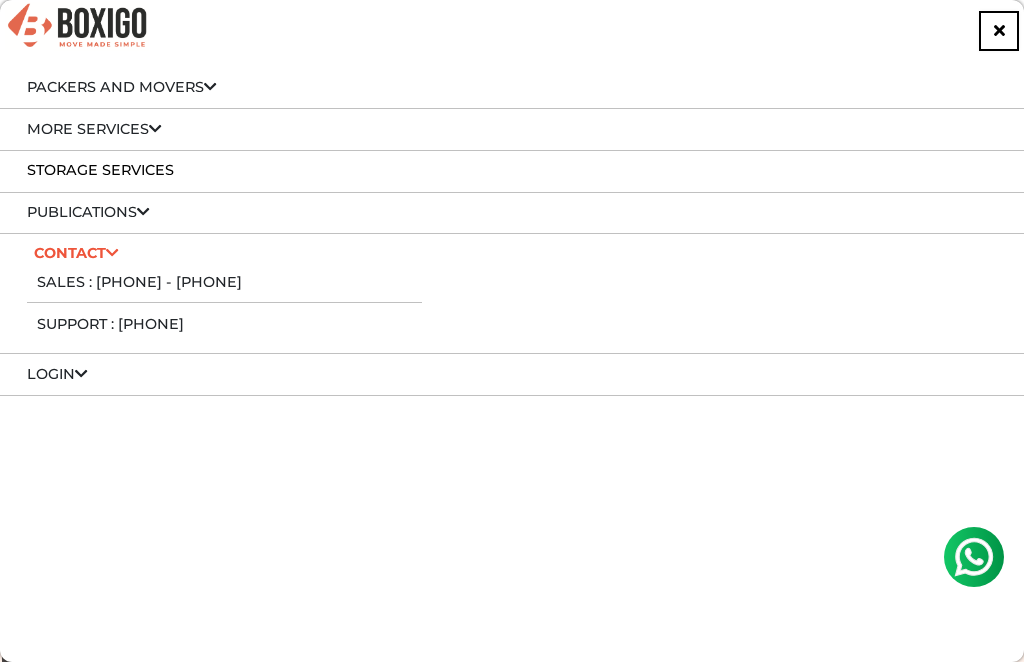 click on "Packers and Movers" at bounding box center [122, 87] 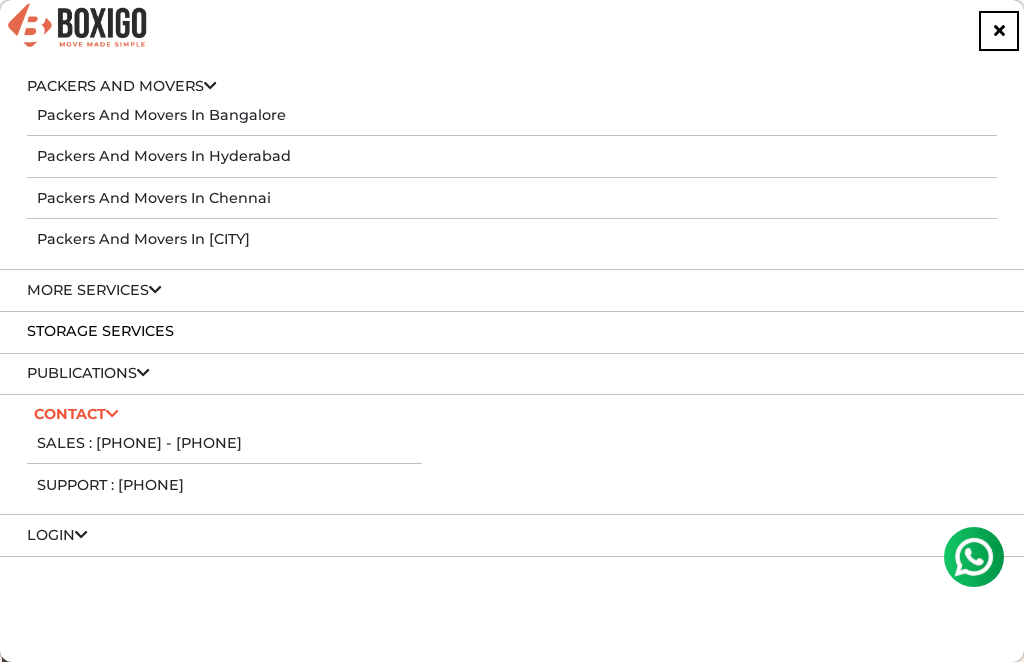 click on "Packers and Movers
Packers and Movers in [CITY]
Packers and Movers in [CITY]
Packers and Movers in [CITY]
Packers and Movers in [CITY]" at bounding box center [512, 168] 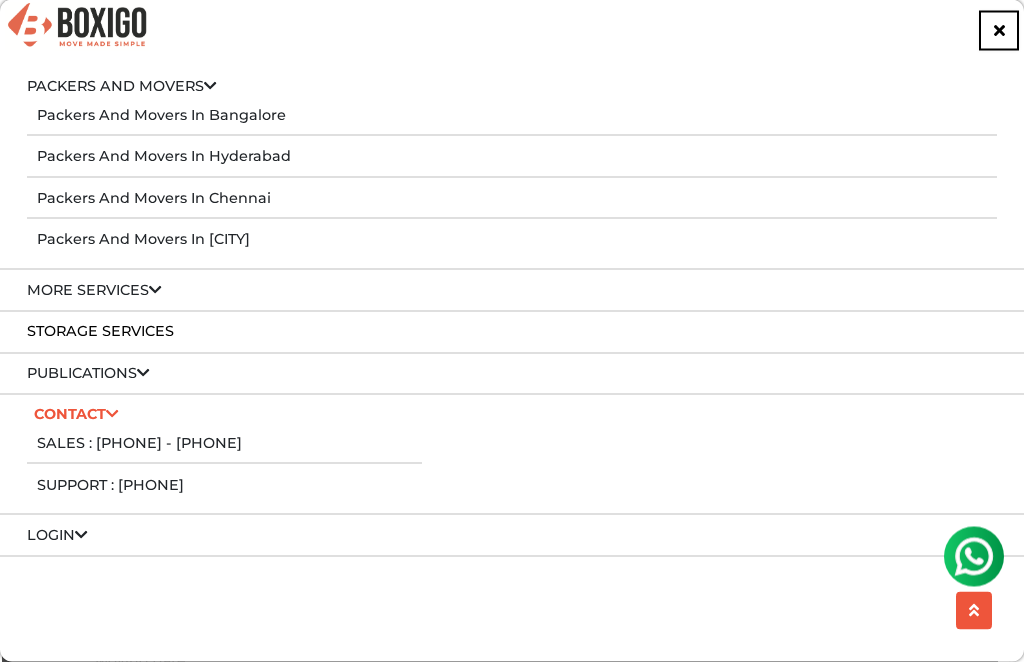 scroll, scrollTop: 99, scrollLeft: 0, axis: vertical 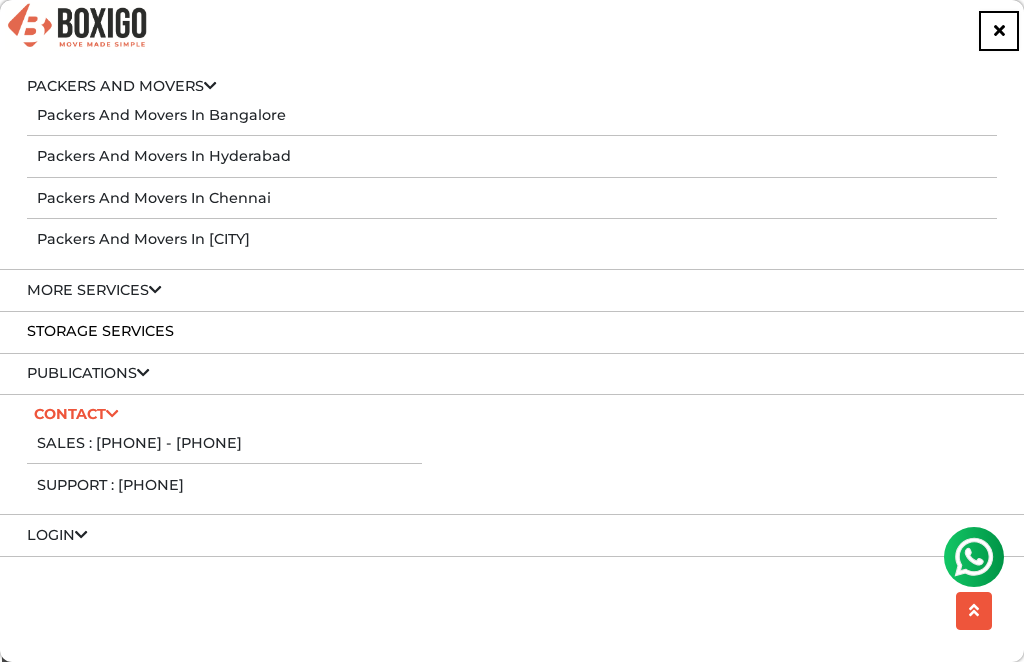 click on "More services" at bounding box center (94, 290) 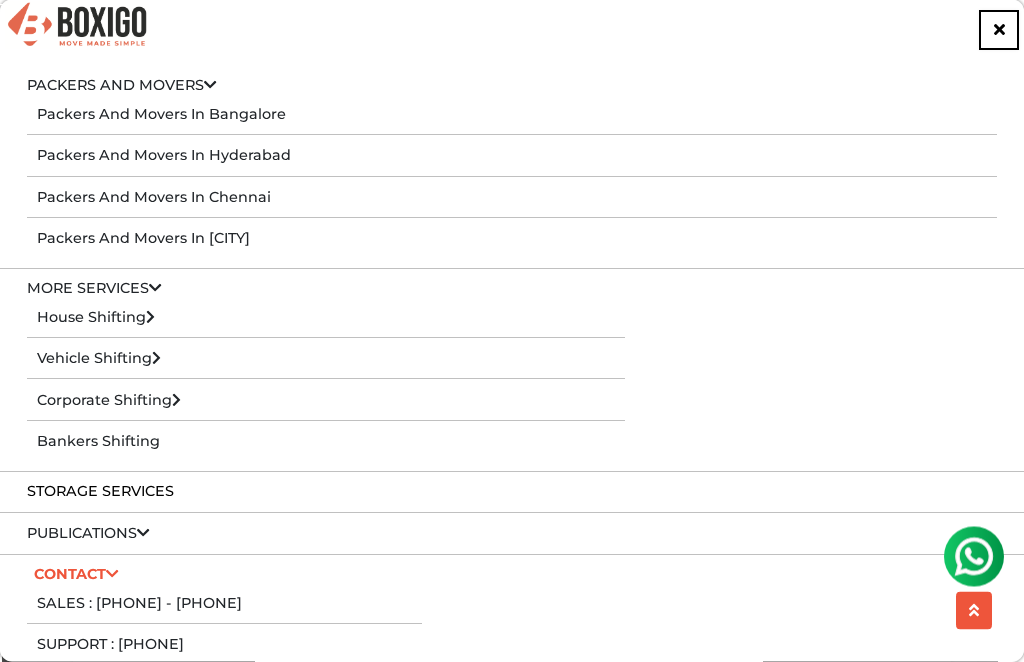 scroll, scrollTop: 3764, scrollLeft: 0, axis: vertical 